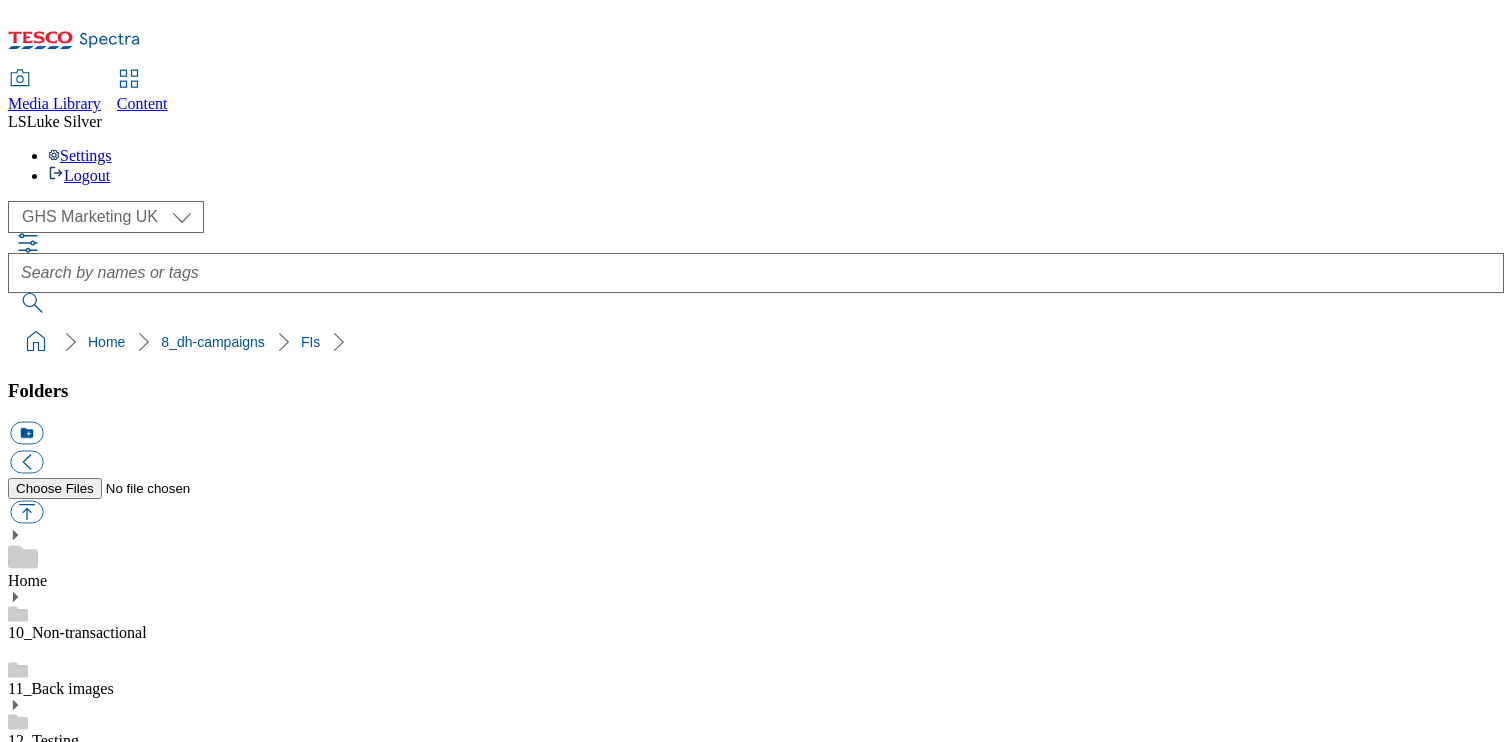 scroll, scrollTop: 0, scrollLeft: 0, axis: both 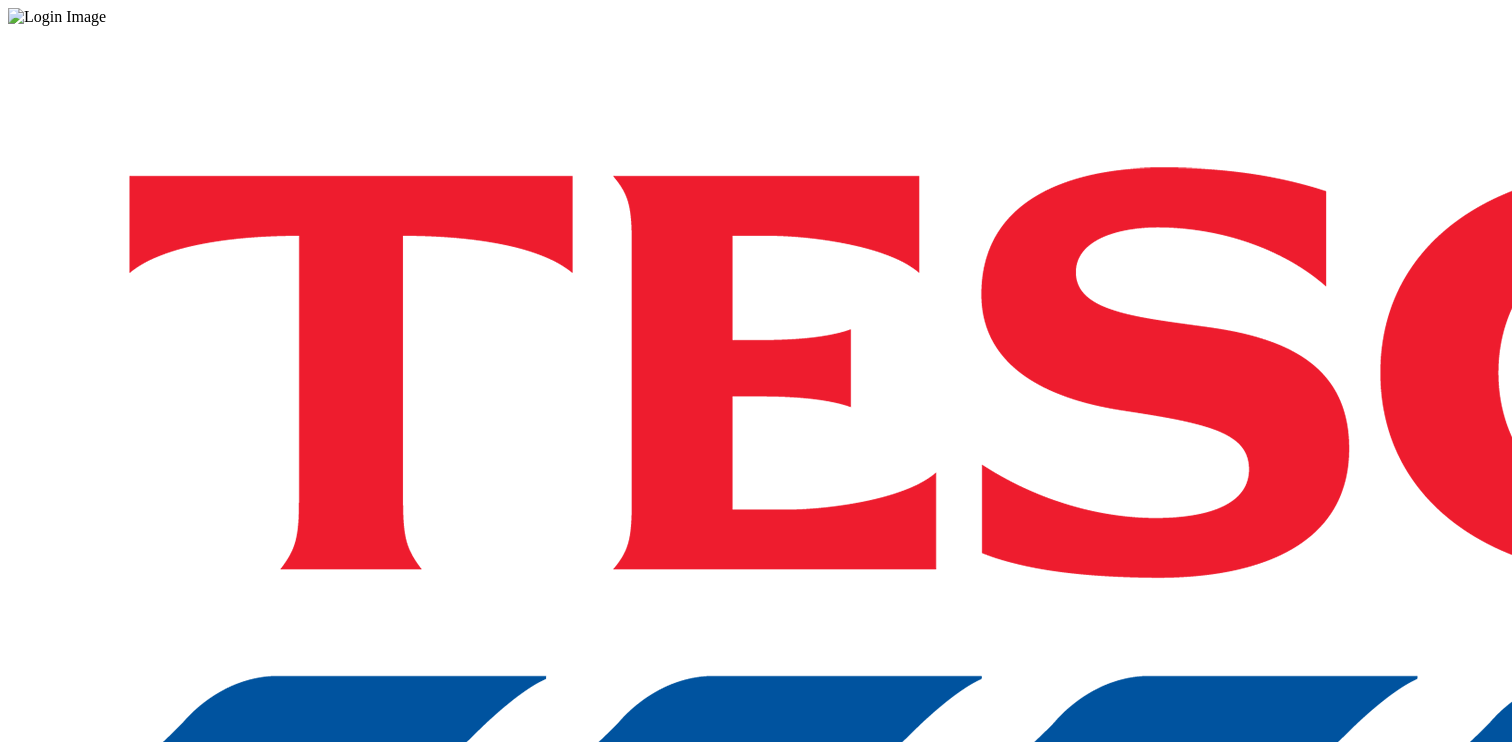 click on "Login" at bounding box center (756, 1000) 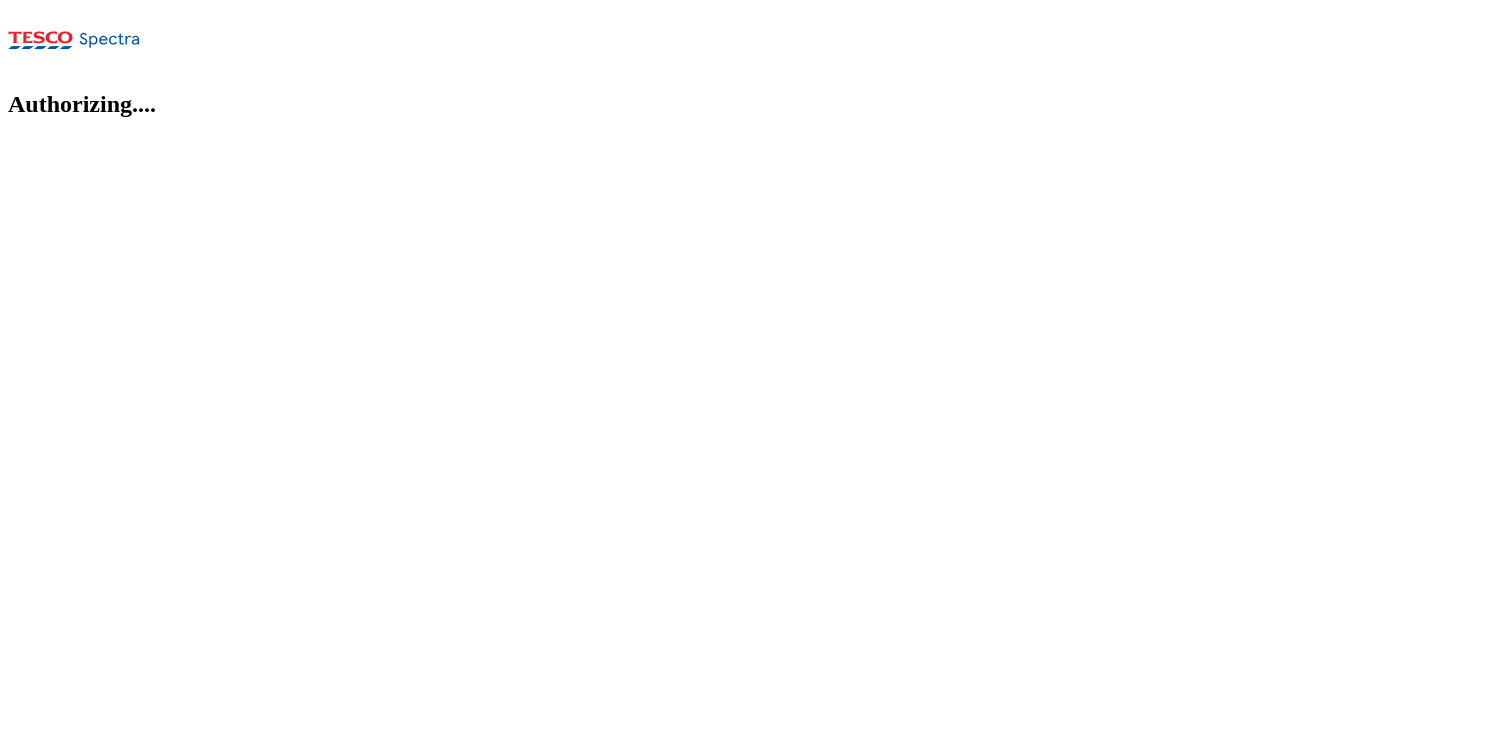 scroll, scrollTop: 0, scrollLeft: 0, axis: both 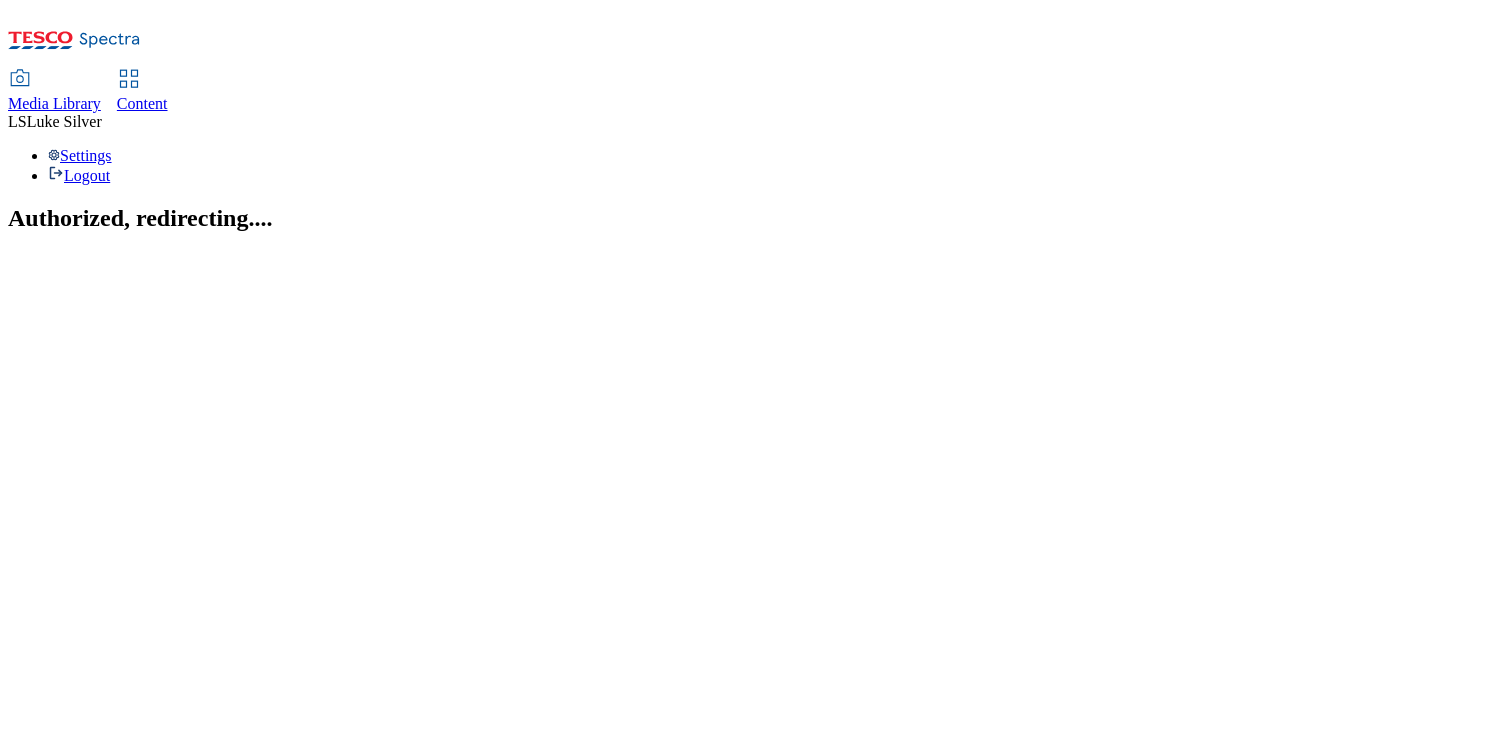 click on "Media Library" at bounding box center [54, 103] 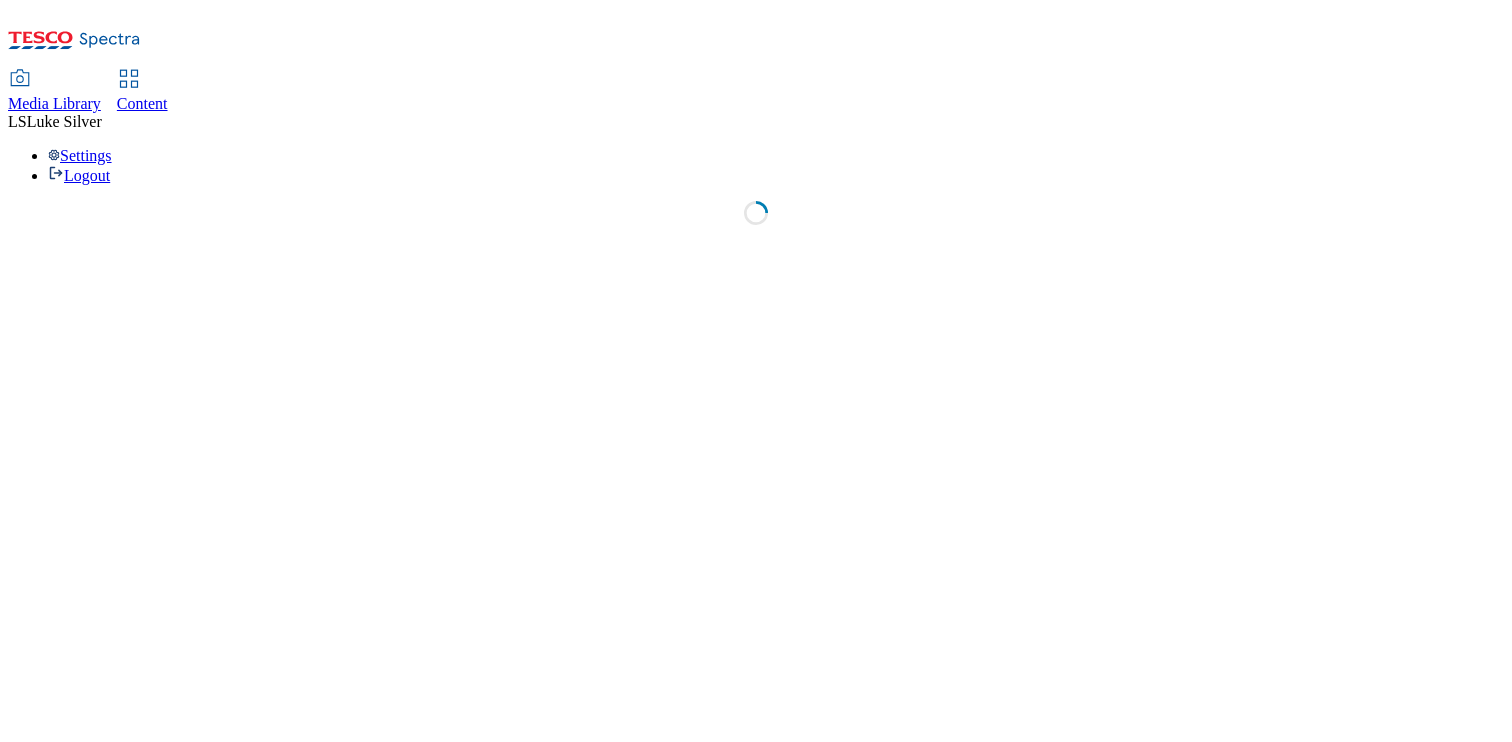select on "flare-ghs" 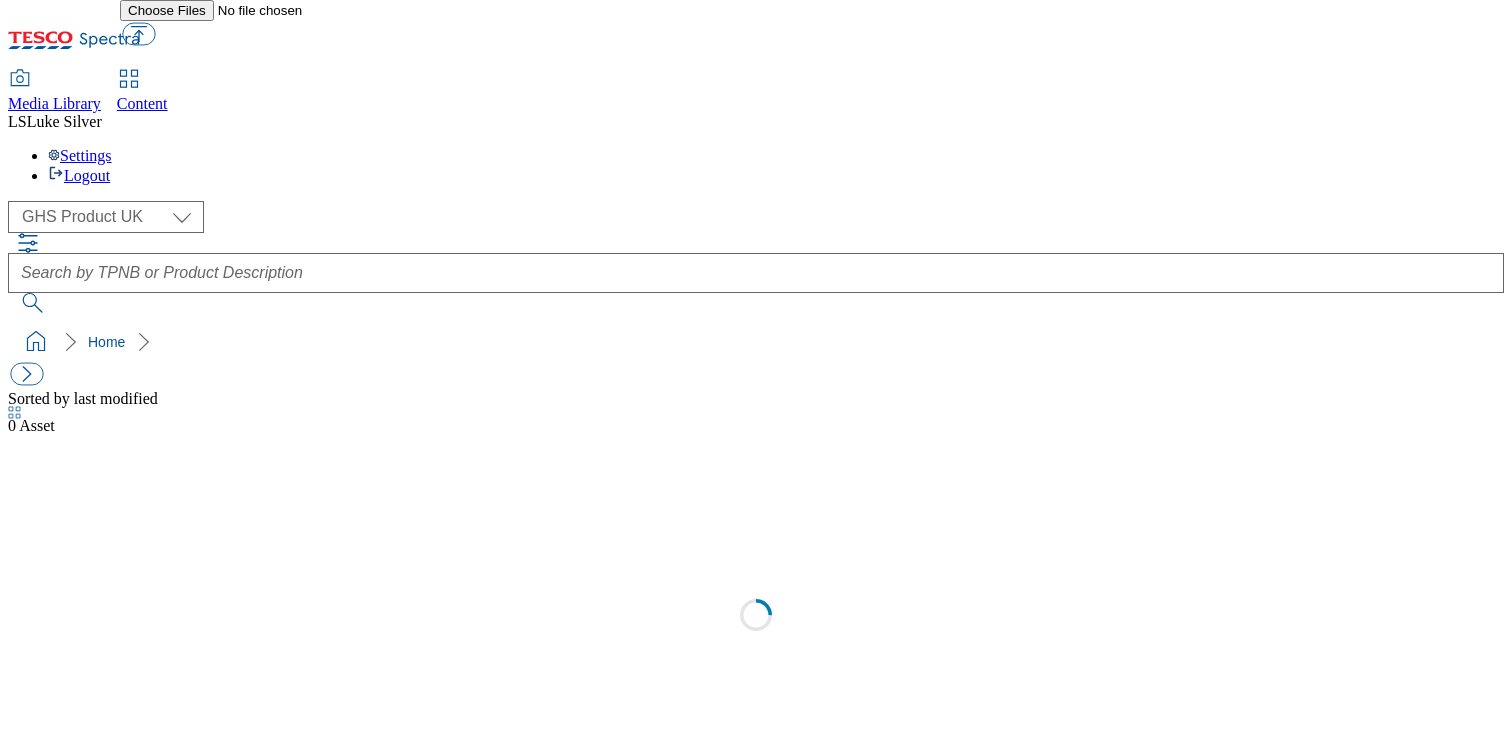 click on "( optional ) GHS Marketing UK GHS Product UK GHS Product UK" at bounding box center (756, 217) 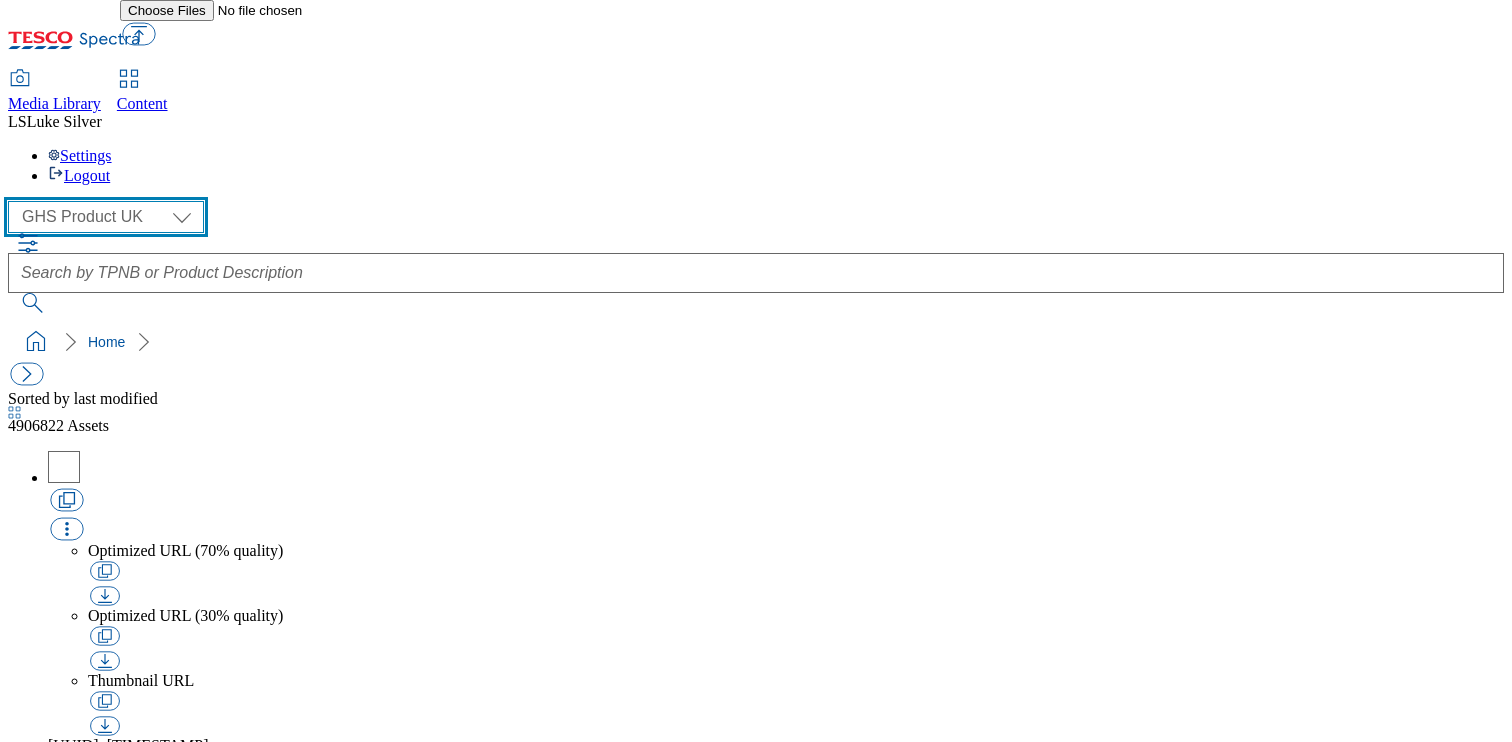 click on "GHS Marketing UK GHS Product UK" at bounding box center (106, 217) 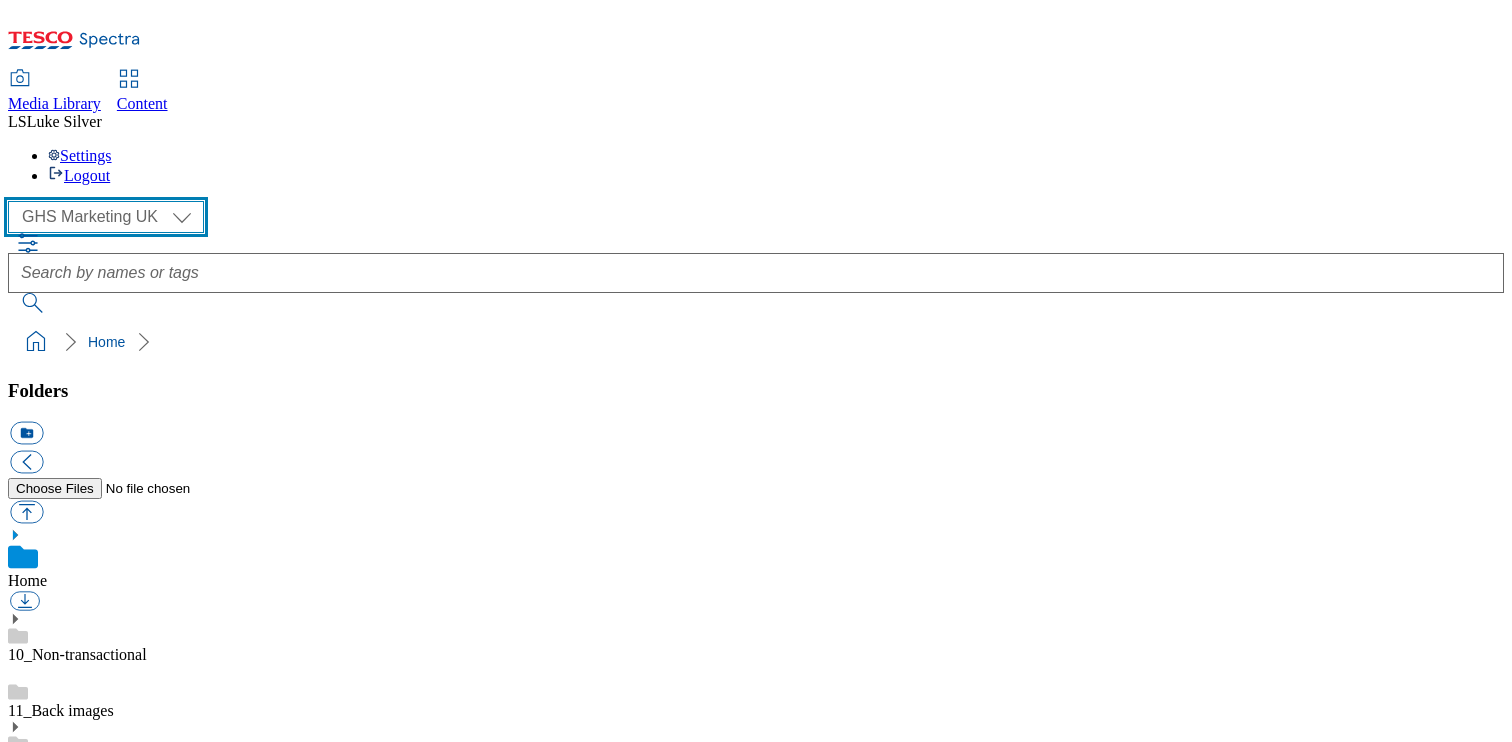 scroll, scrollTop: 215, scrollLeft: 0, axis: vertical 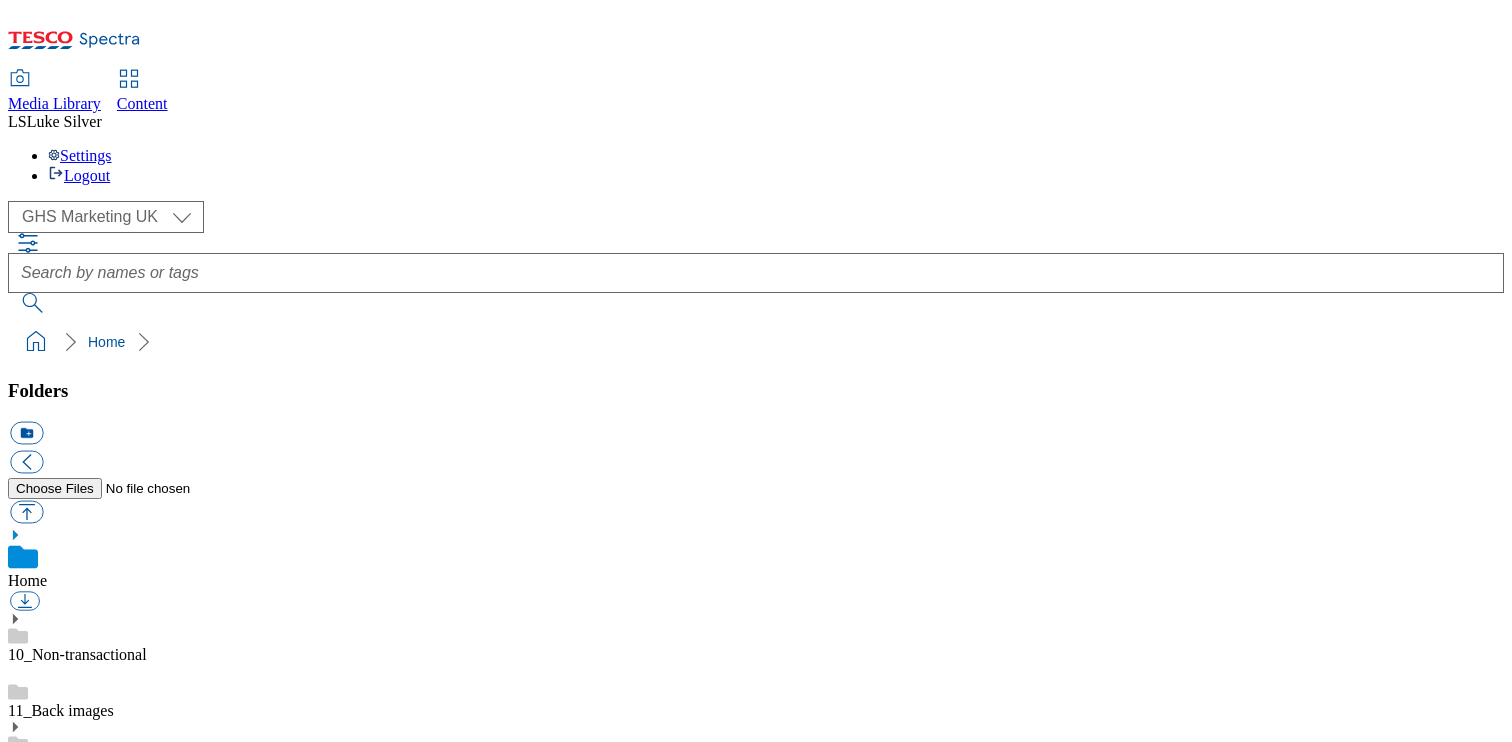 click 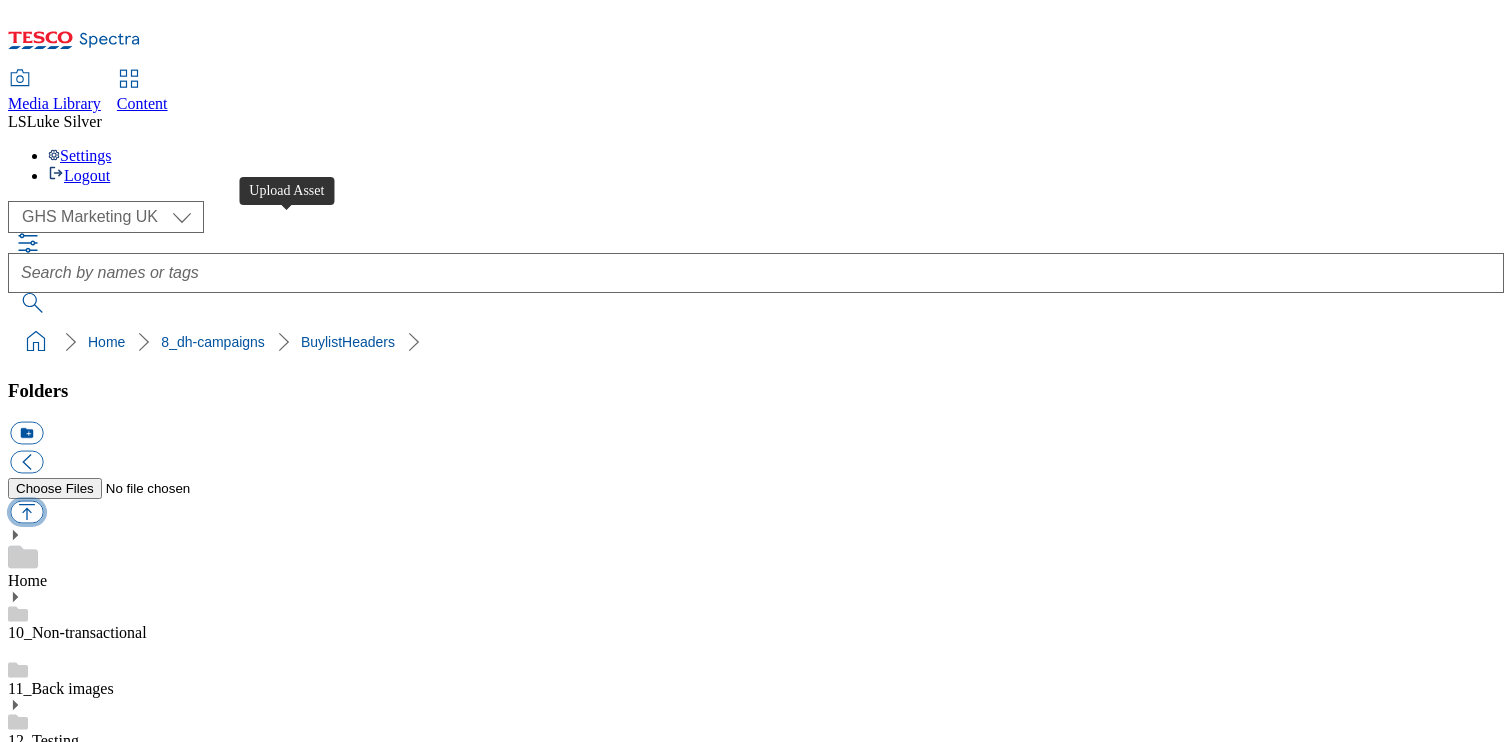 click at bounding box center [26, 512] 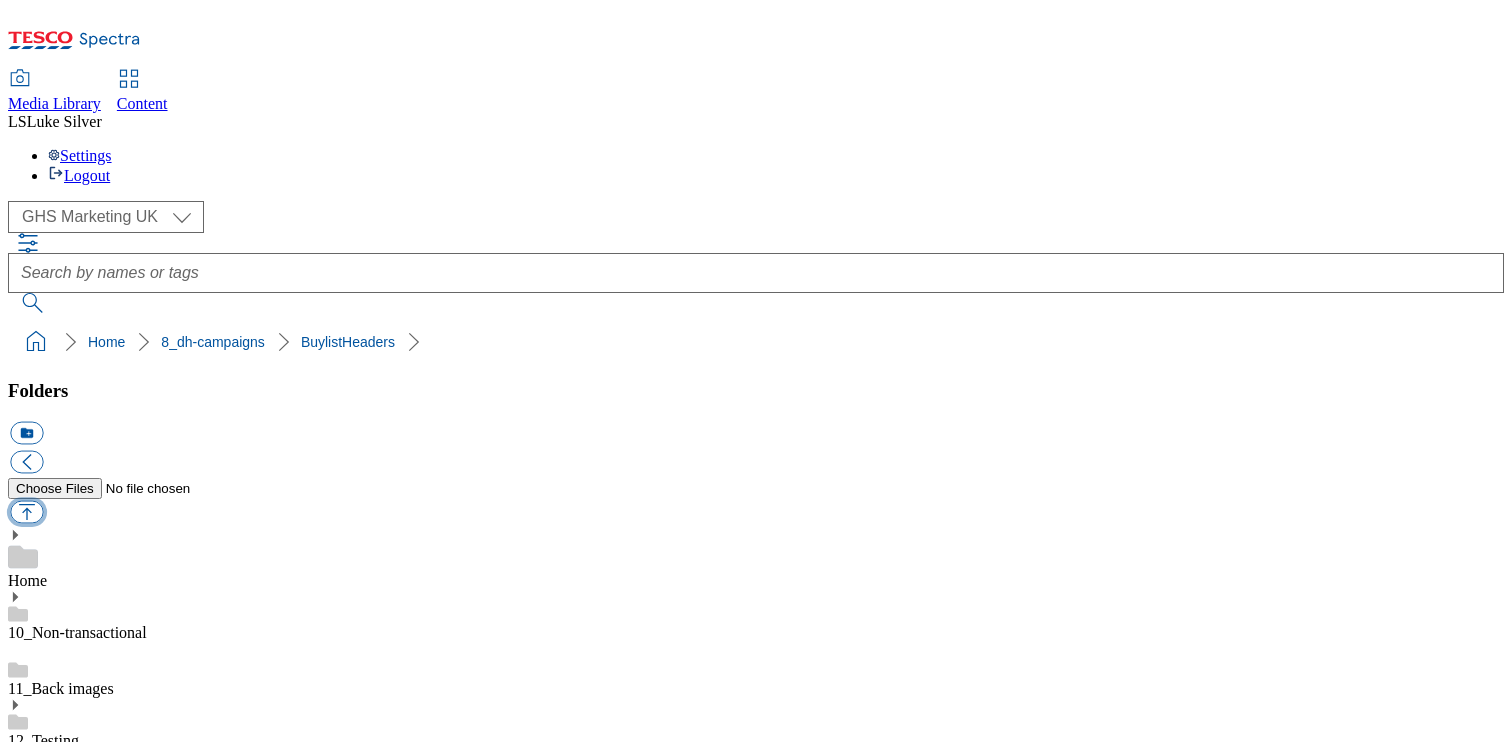 type on "C:\fakepath\[FILENAME]" 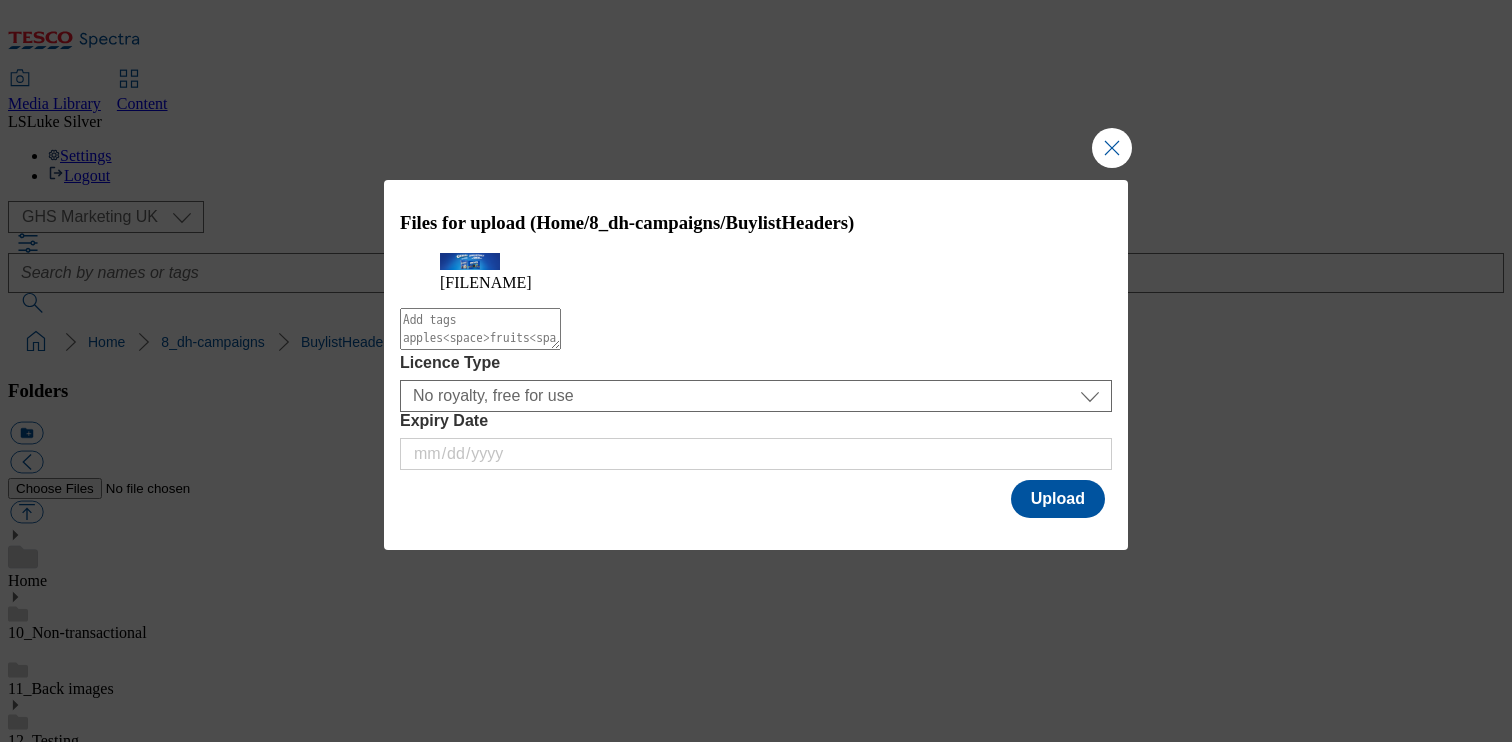 click on "Files for upload (Home/[FOLDER]/[FILENAME])   [FILENAME] Licence Type No royalty, free for use All media 3 months UK only All media 6 months UK only All media 12 months UK only All media 3 months Worldwide All media 6 months Worldwide All media 12 months Worldwide Digital only 3 months UK only Digital only 6 months UK only Digital only 12 months UK only Digital only 3 months Worldwide Digital only 6 months Worldwide Digital only 12 months Worldwide Print only 3 months UK only No royalty, free for use Expiry Date Upload" at bounding box center [756, 351] 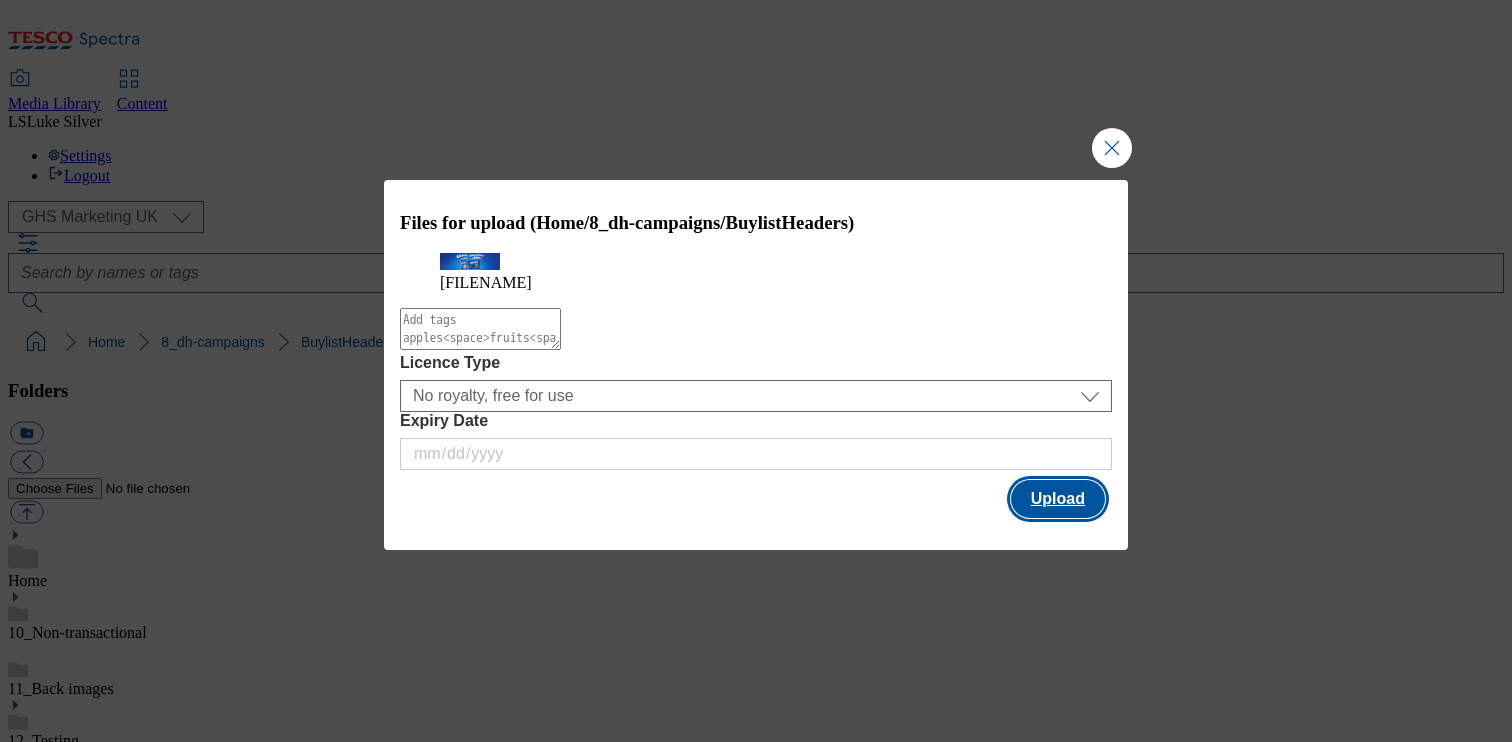 click on "Upload" at bounding box center [1058, 499] 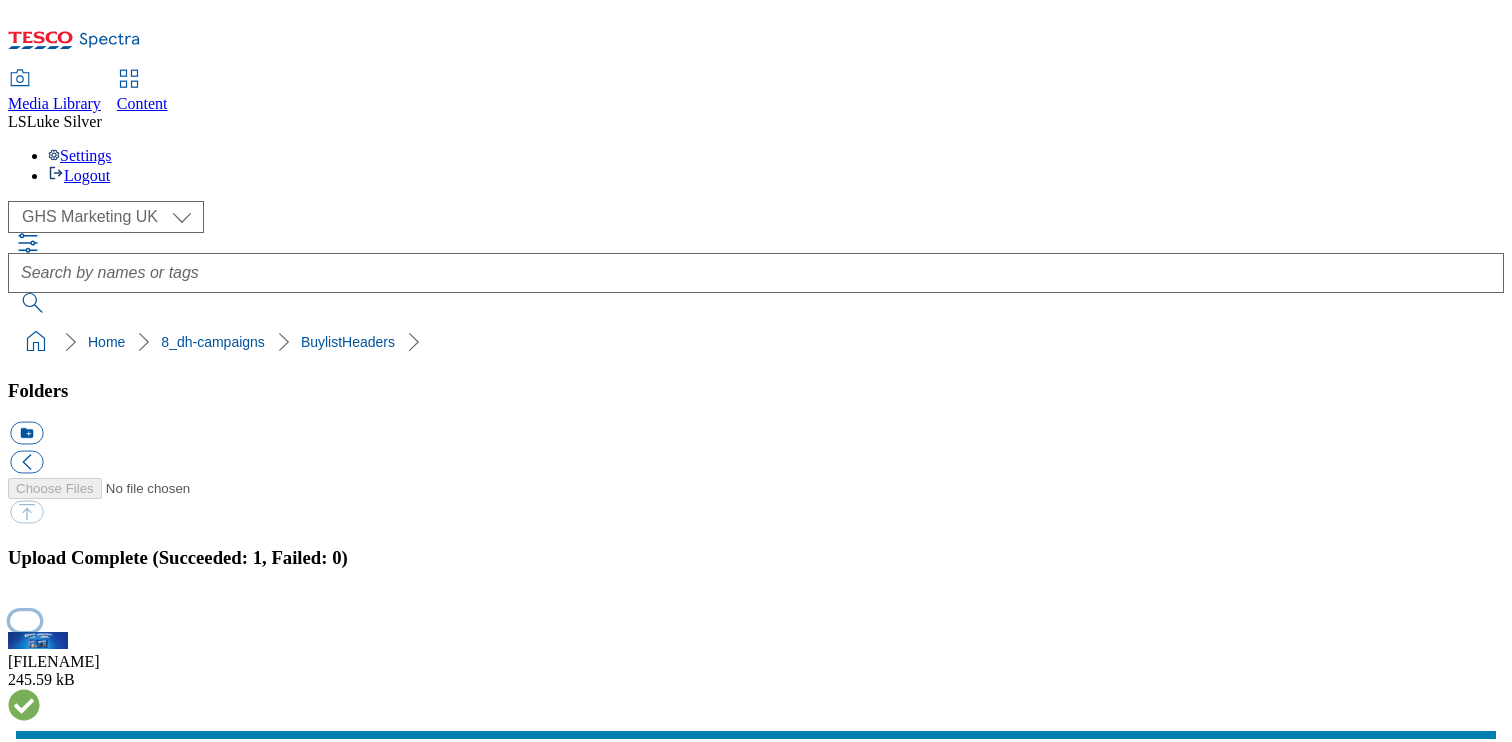 click at bounding box center (25, 620) 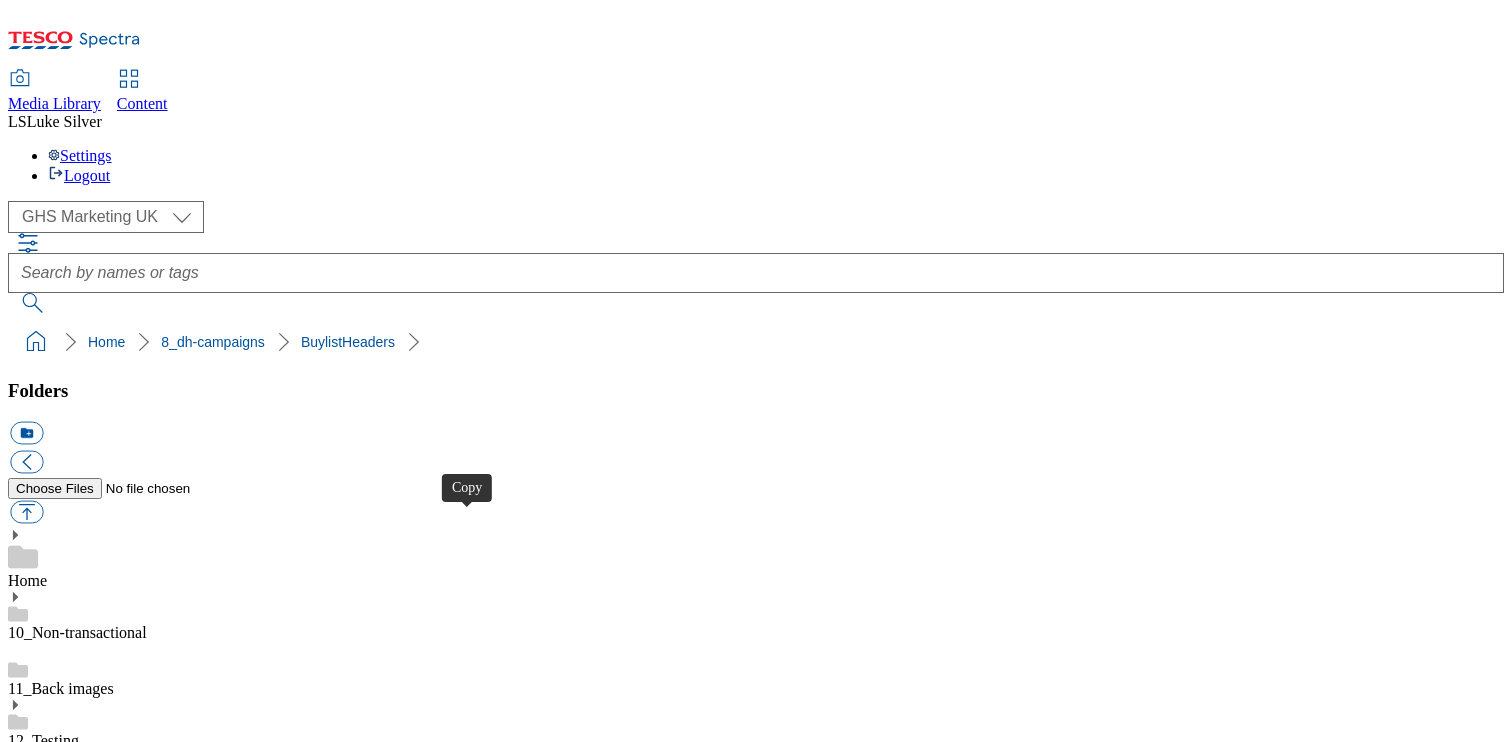 click at bounding box center (26, 4048) 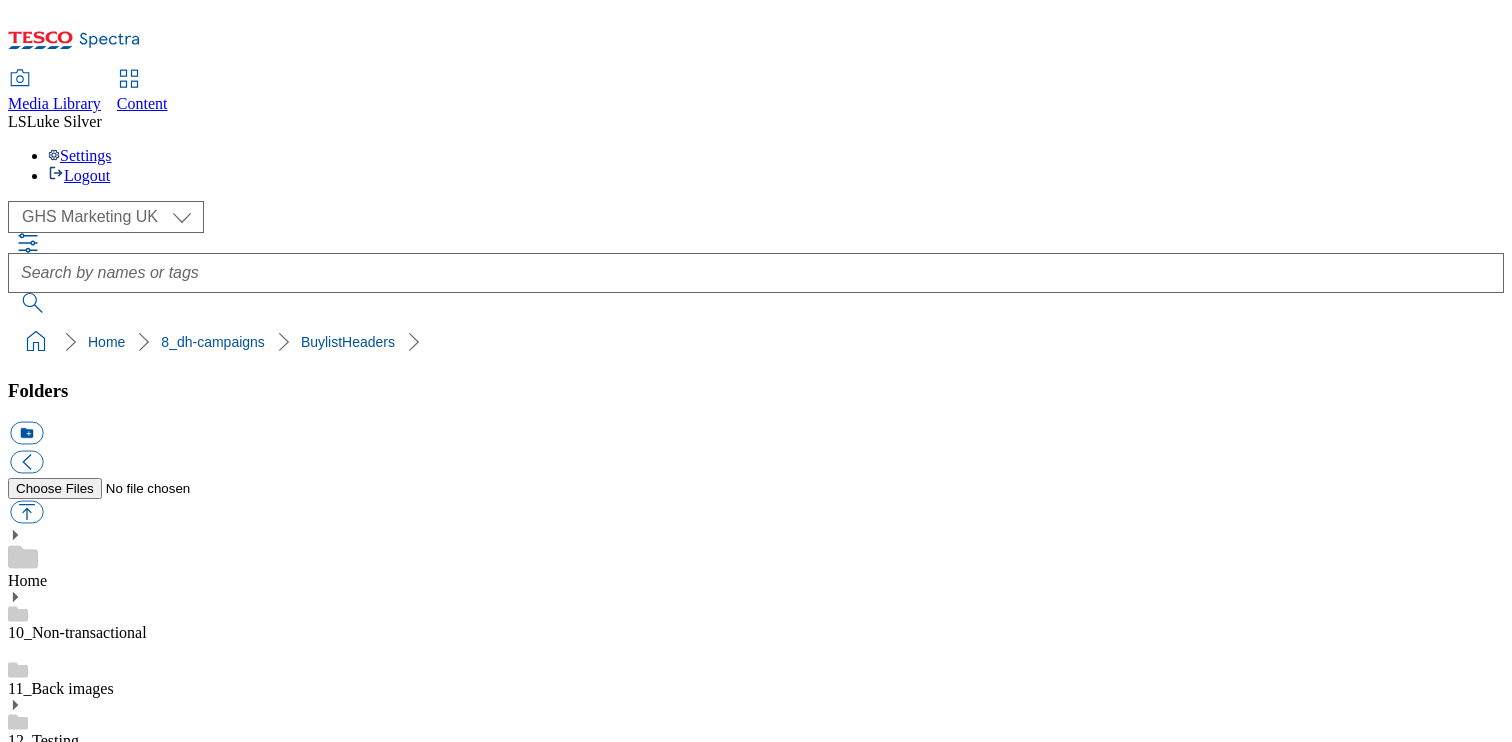 type 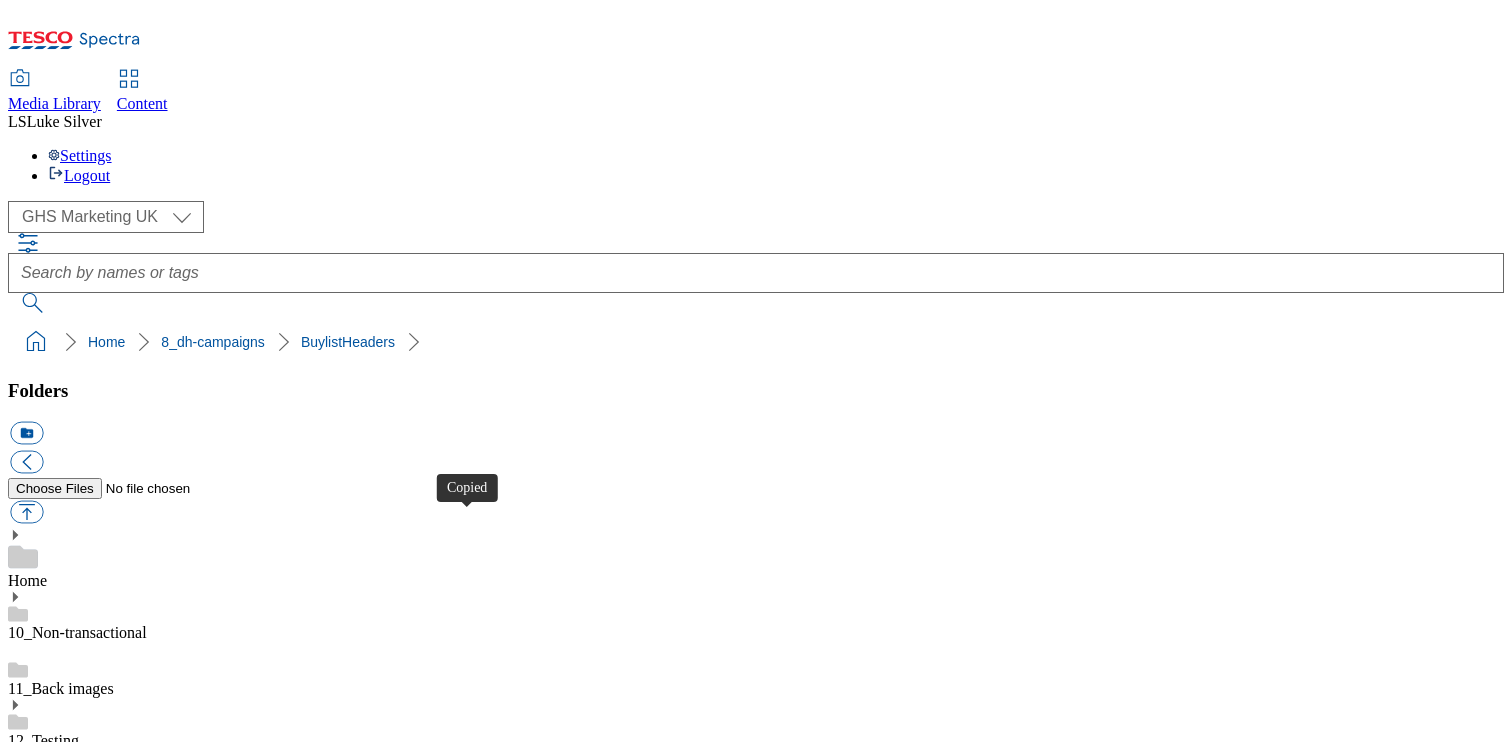 click at bounding box center [26, 4048] 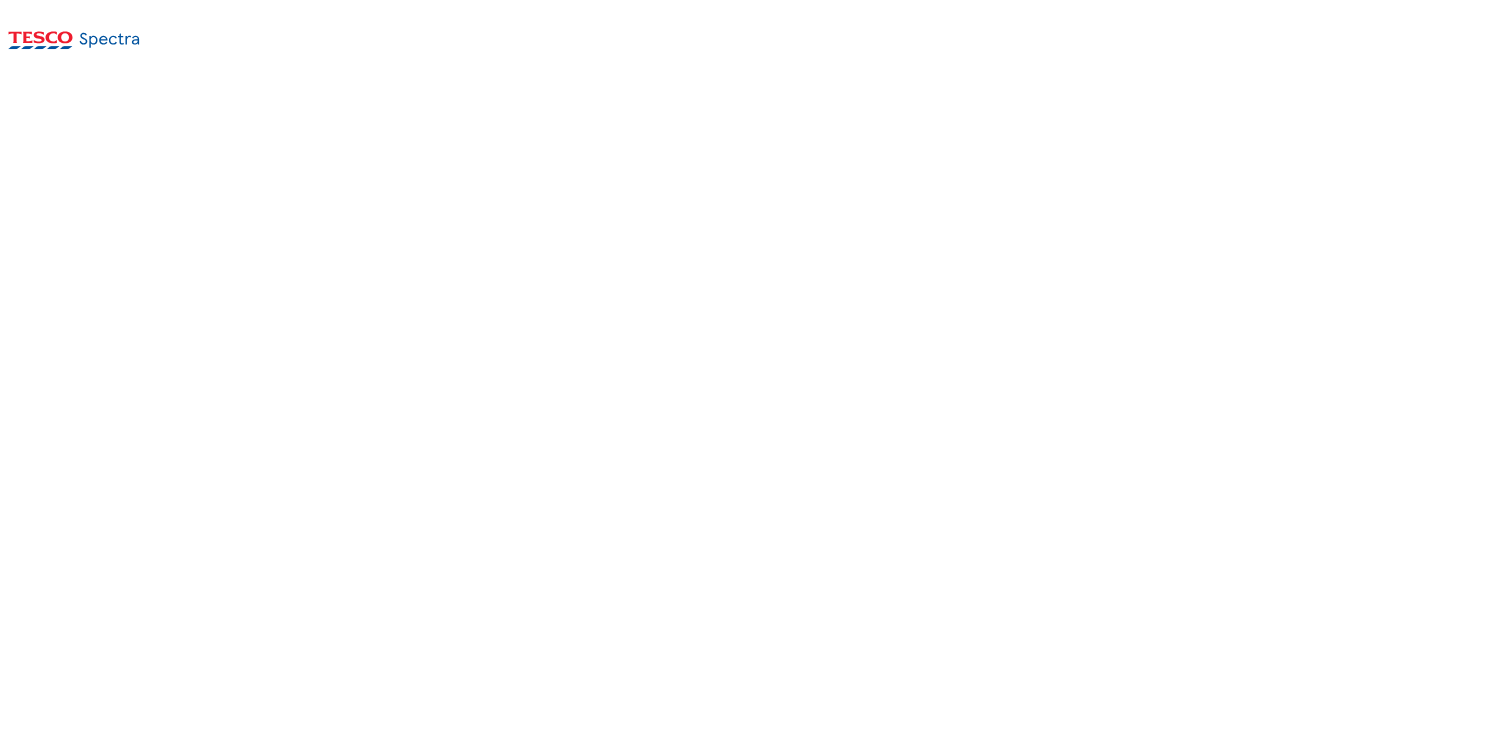 scroll, scrollTop: 0, scrollLeft: 0, axis: both 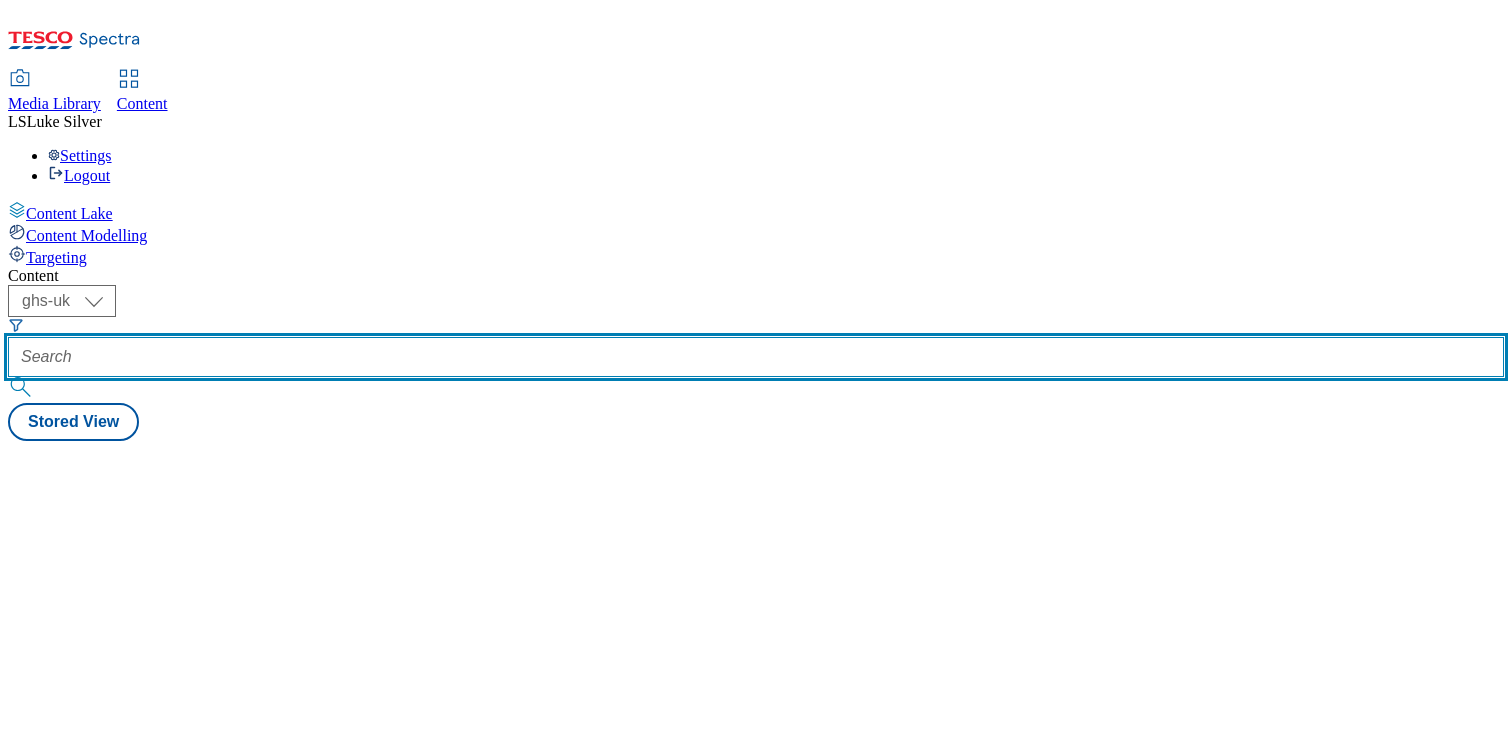 click at bounding box center (756, 357) 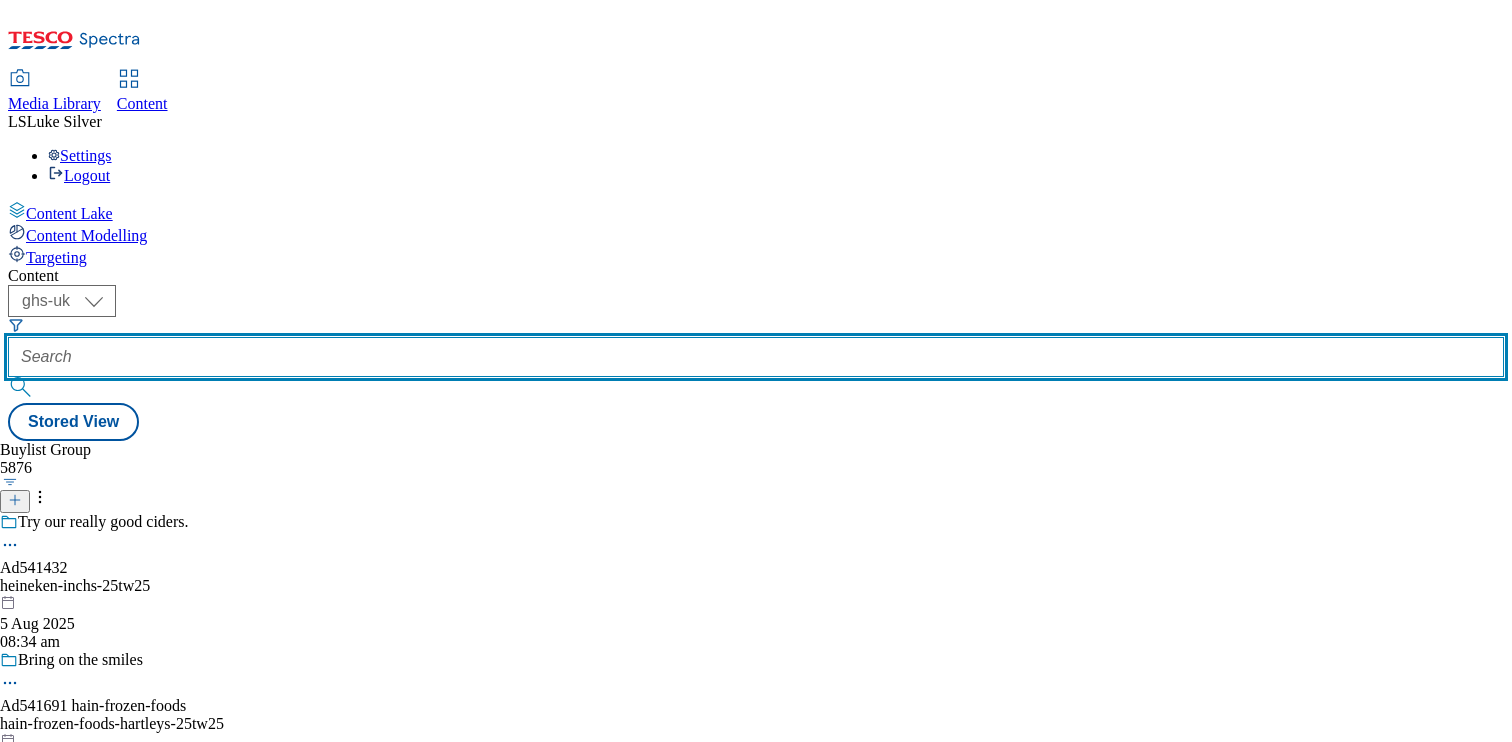 paste on "https://digitalcontent.api.tesco.com/v2/media/[UUID]/1753278692050-[ID]_ROI_Oreo_LegoBrand_H_1184x333_V2+(1).jpeg" 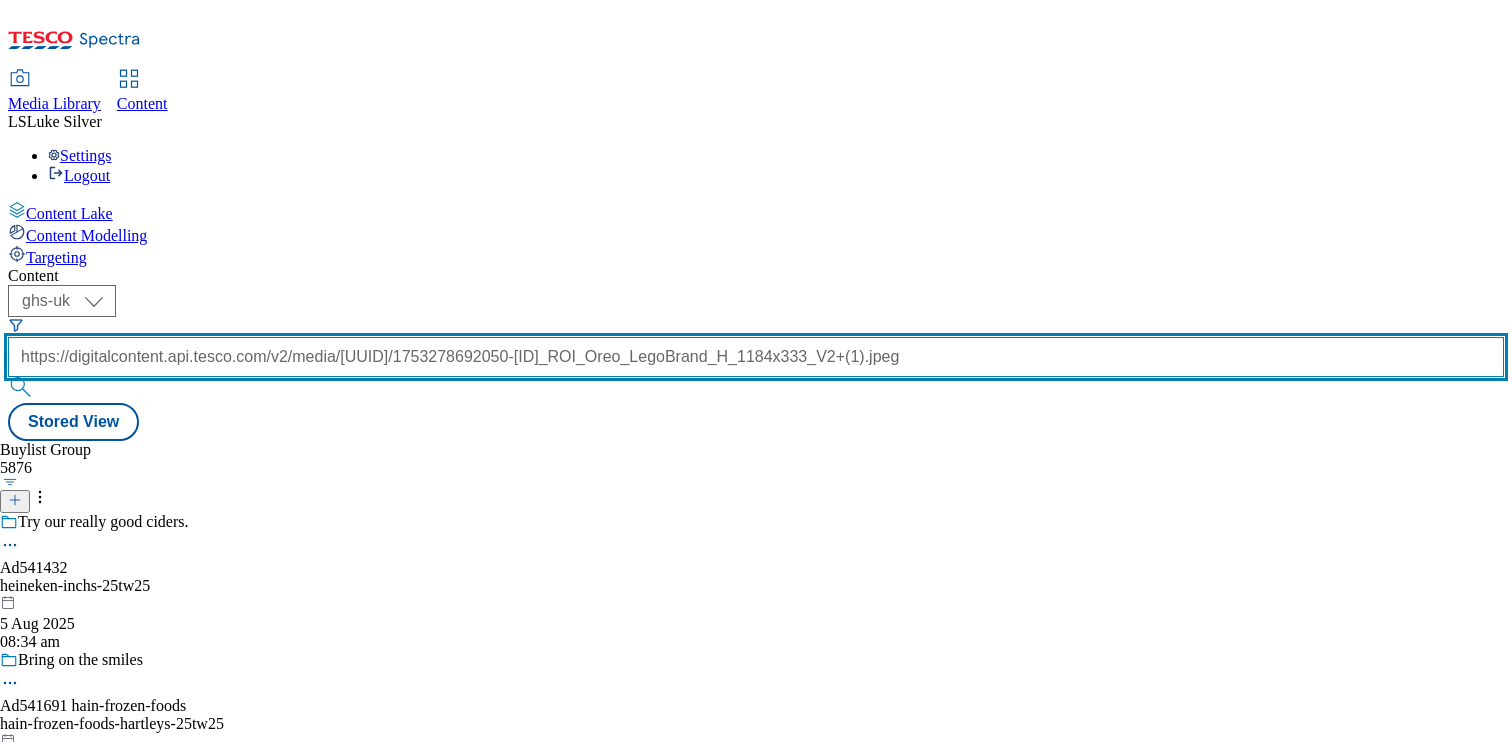 scroll, scrollTop: 0, scrollLeft: 949, axis: horizontal 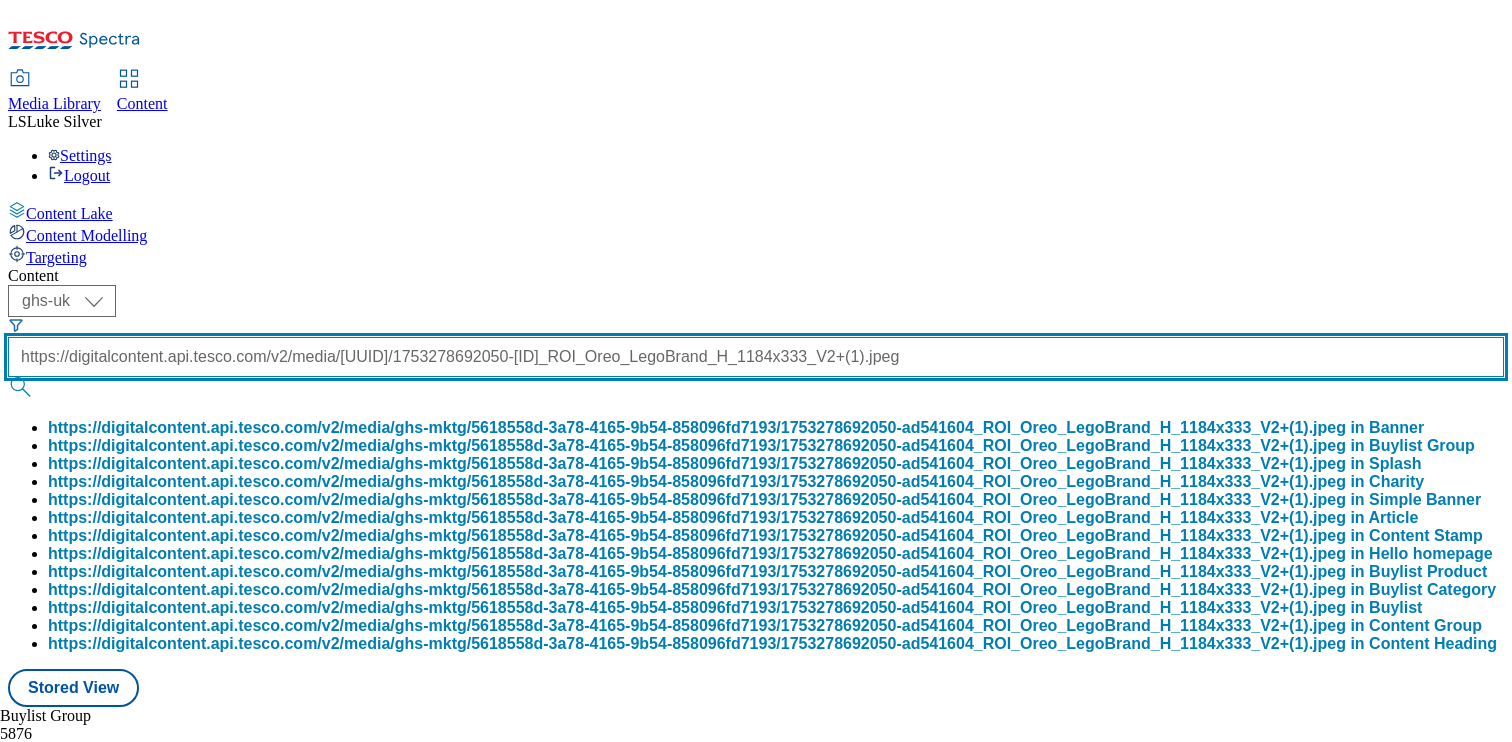 type on "https://digitalcontent.api.tesco.com/v2/media/[UUID]/1753278692050-[ID]_ROI_Oreo_LegoBrand_H_1184x333_V2+(1).jpeg" 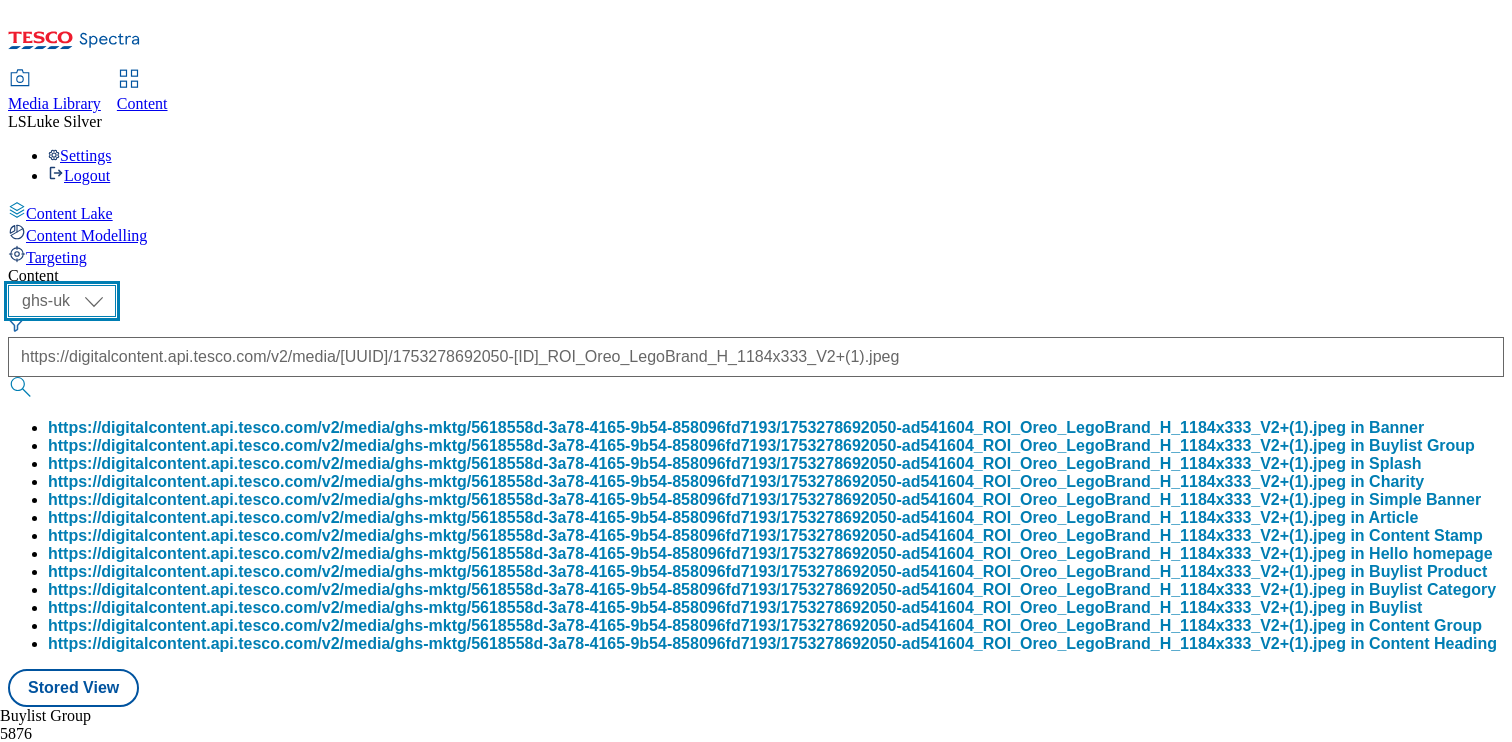click on "ghs-roi ghs-uk" at bounding box center [62, 301] 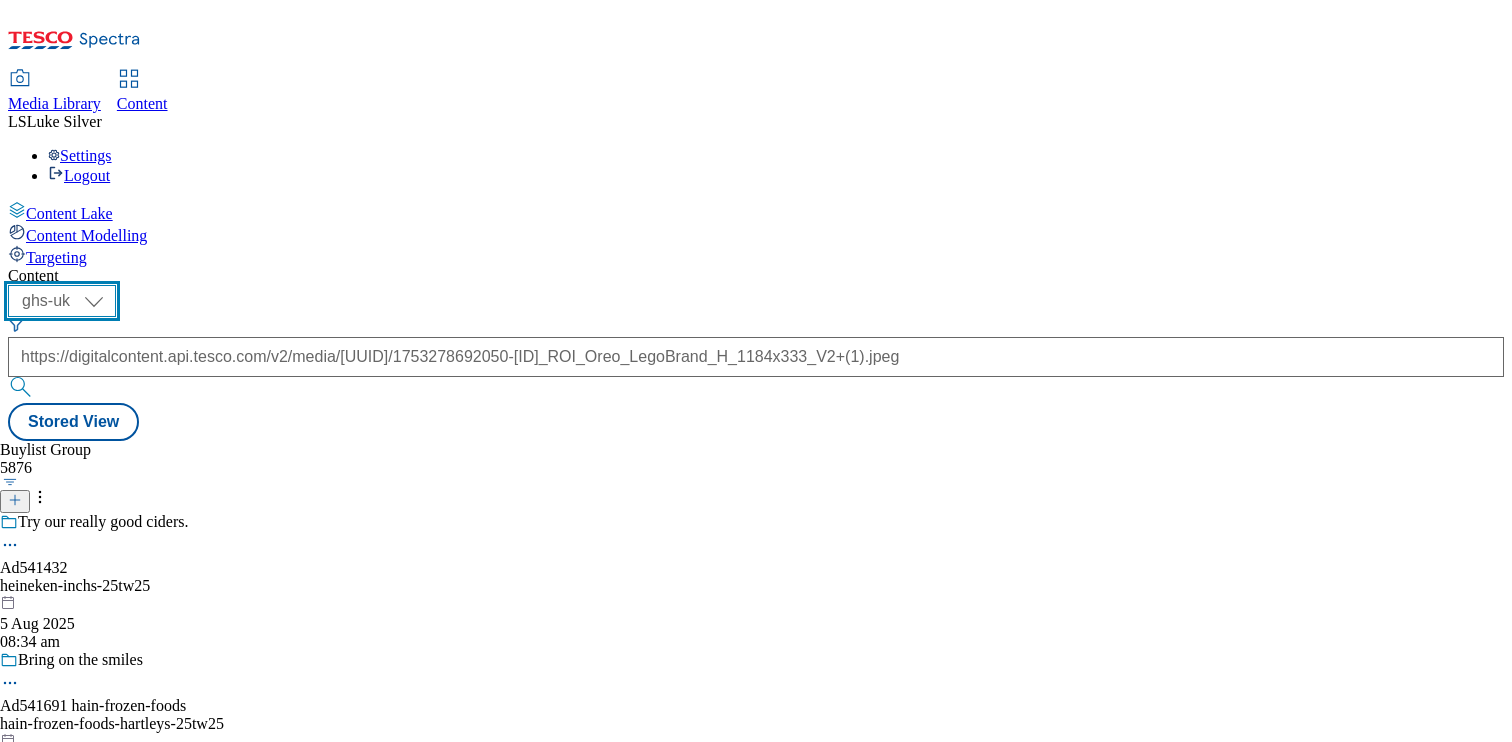select on "ghs-roi" 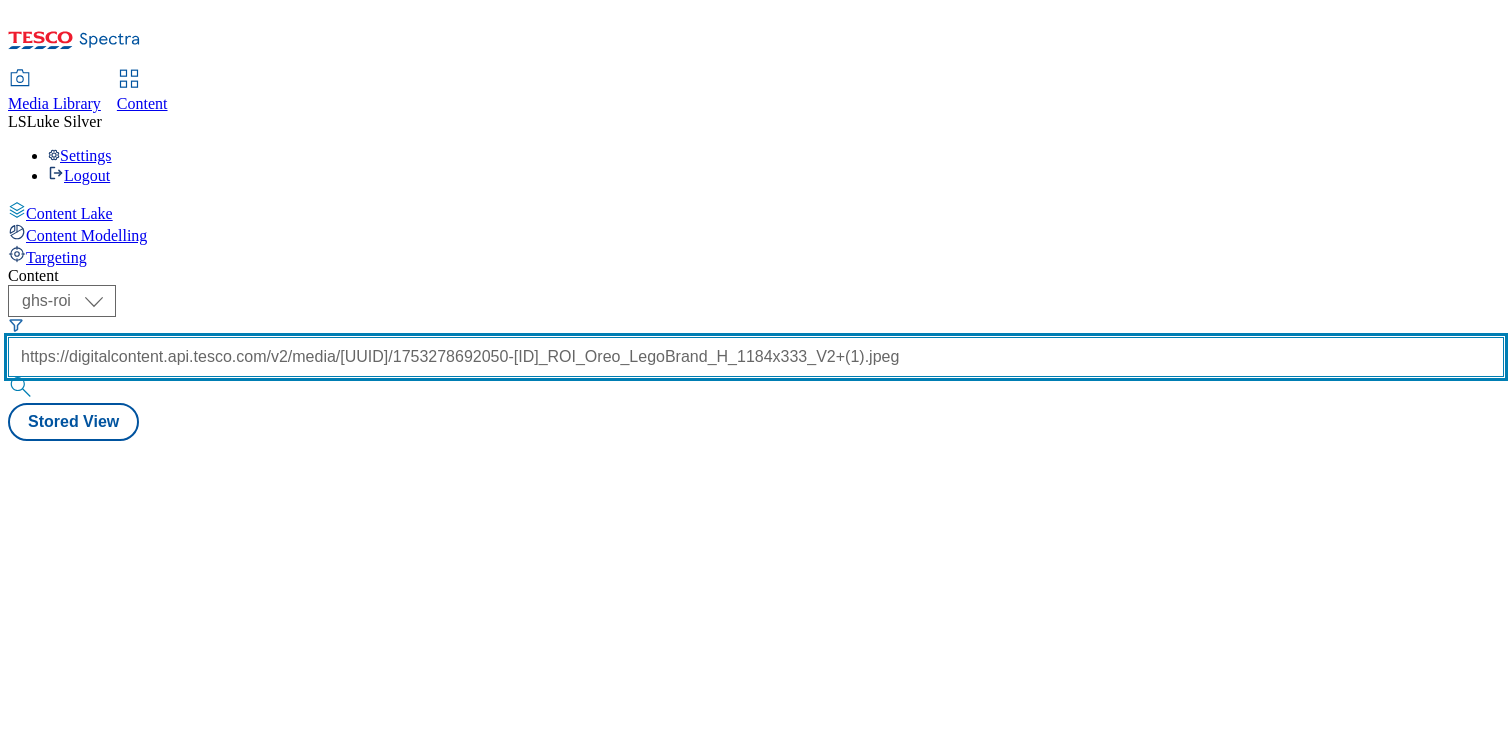 click on "https://digitalcontent.api.tesco.com/v2/media/[UUID]/1753278692050-[ID]_ROI_Oreo_LegoBrand_H_1184x333_V2+(1).jpeg" at bounding box center [756, 357] 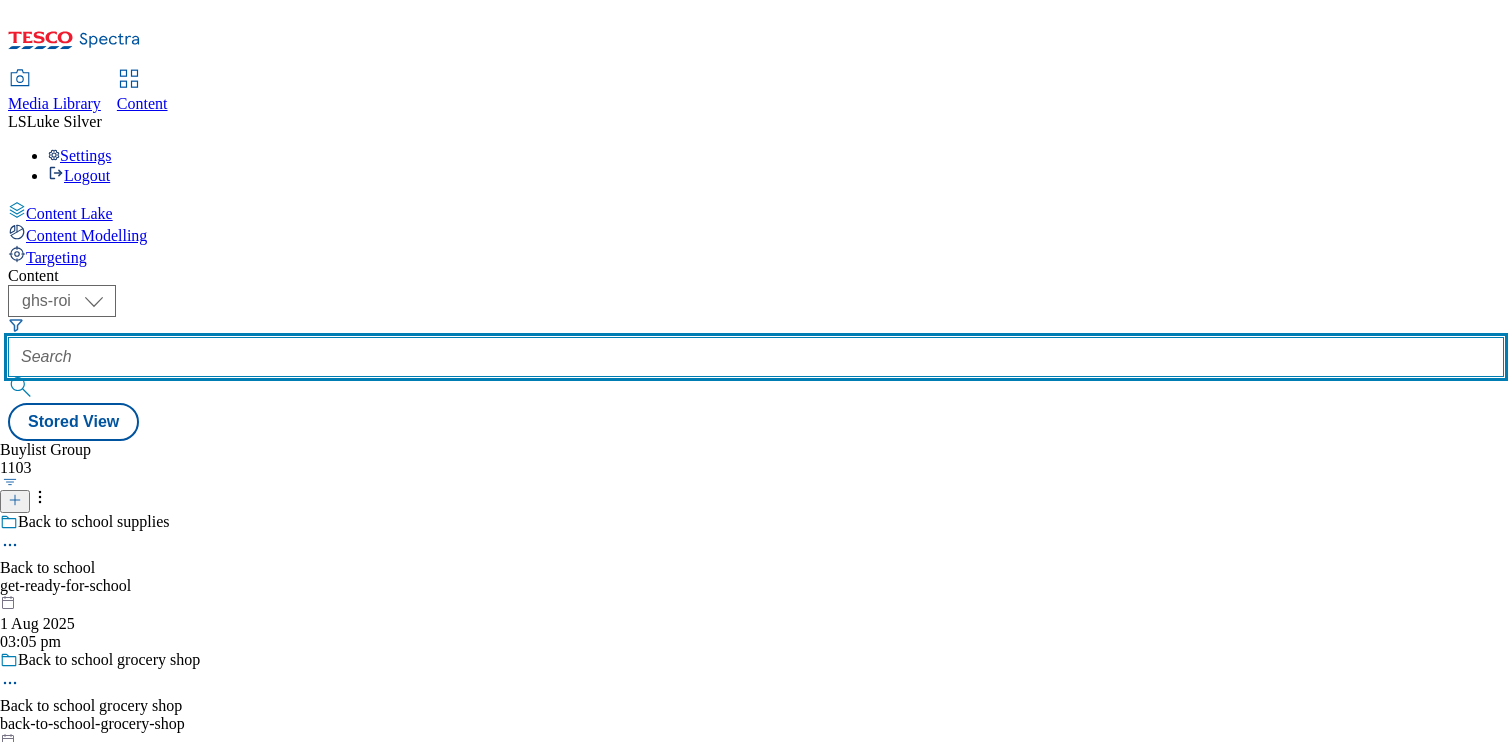 paste on "ad541604" 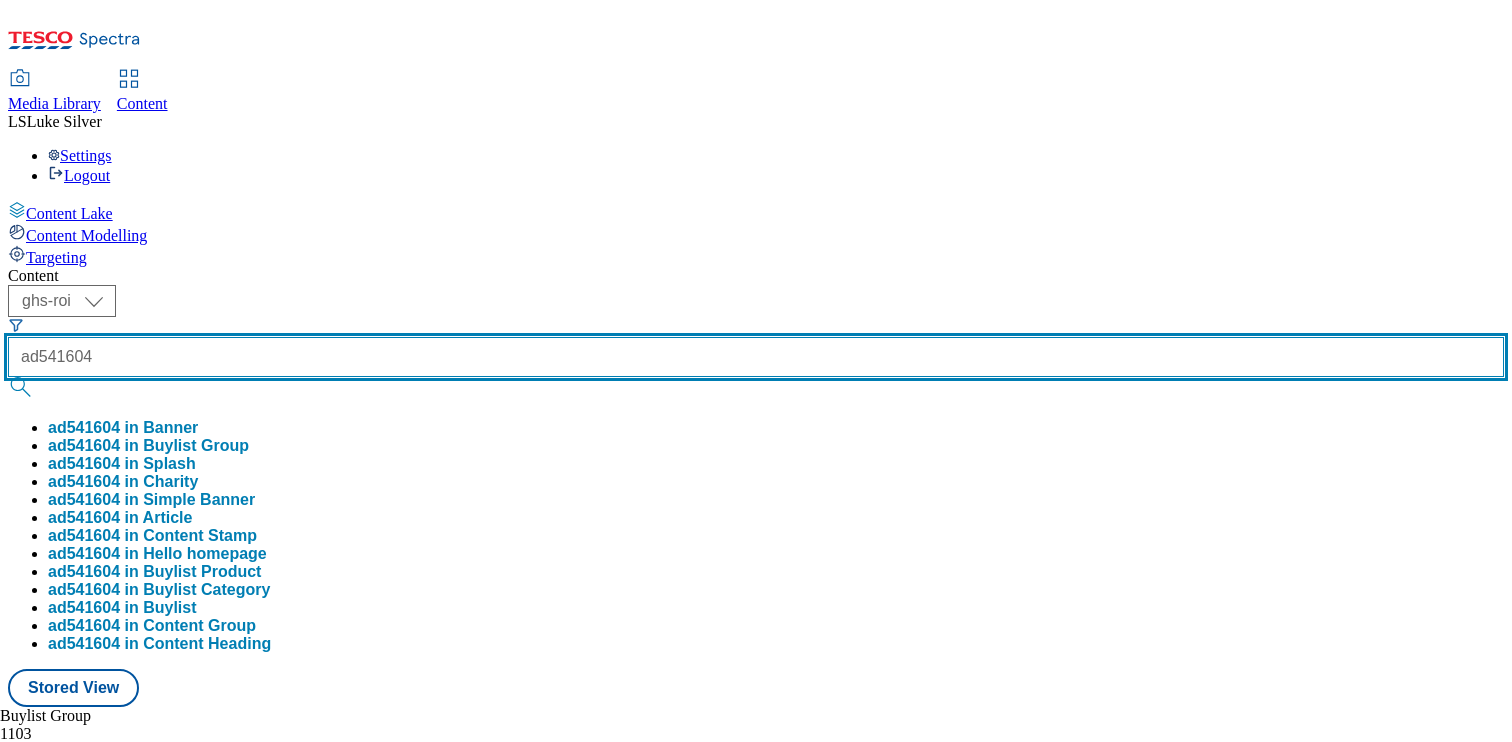 type on "ad541604" 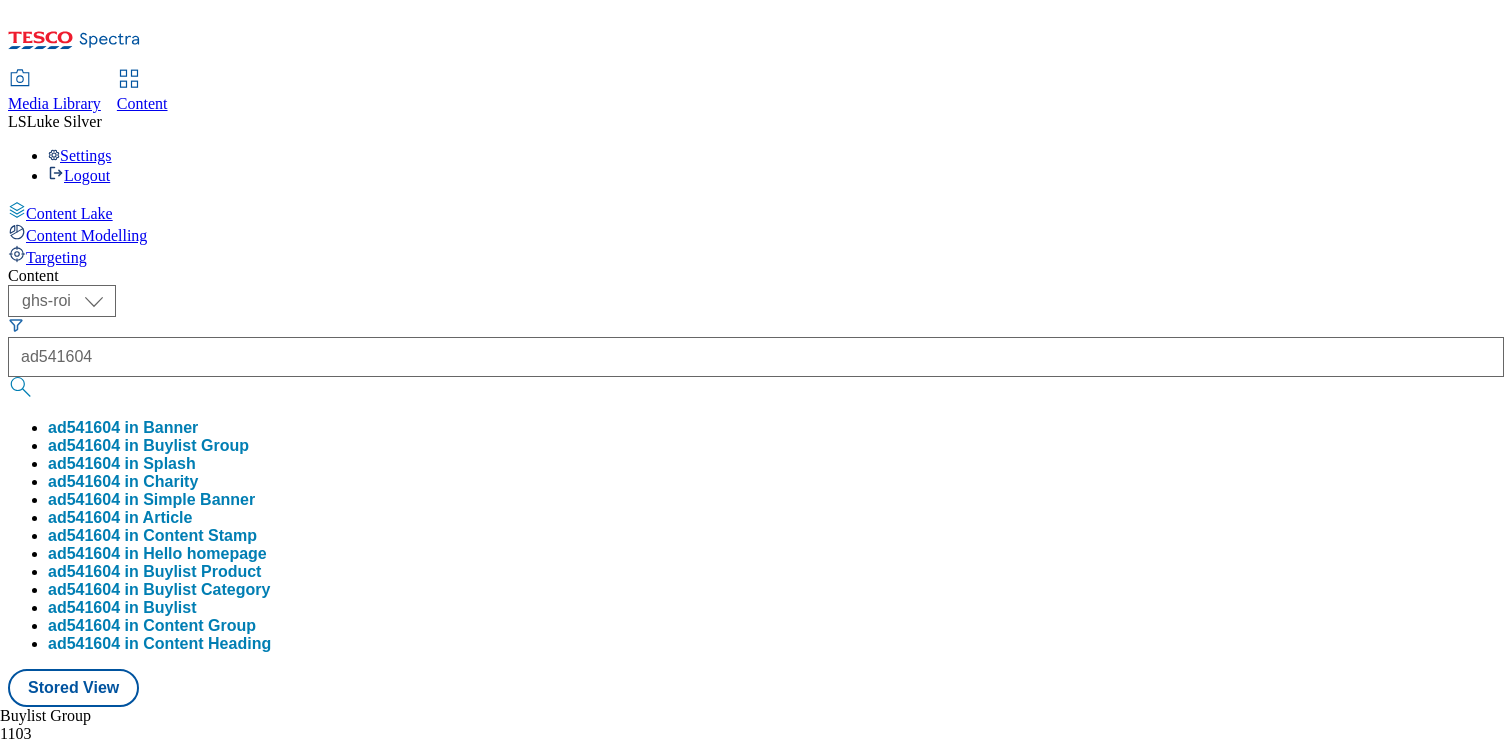 click on "ad541604 in   Buylist Group" at bounding box center [148, 446] 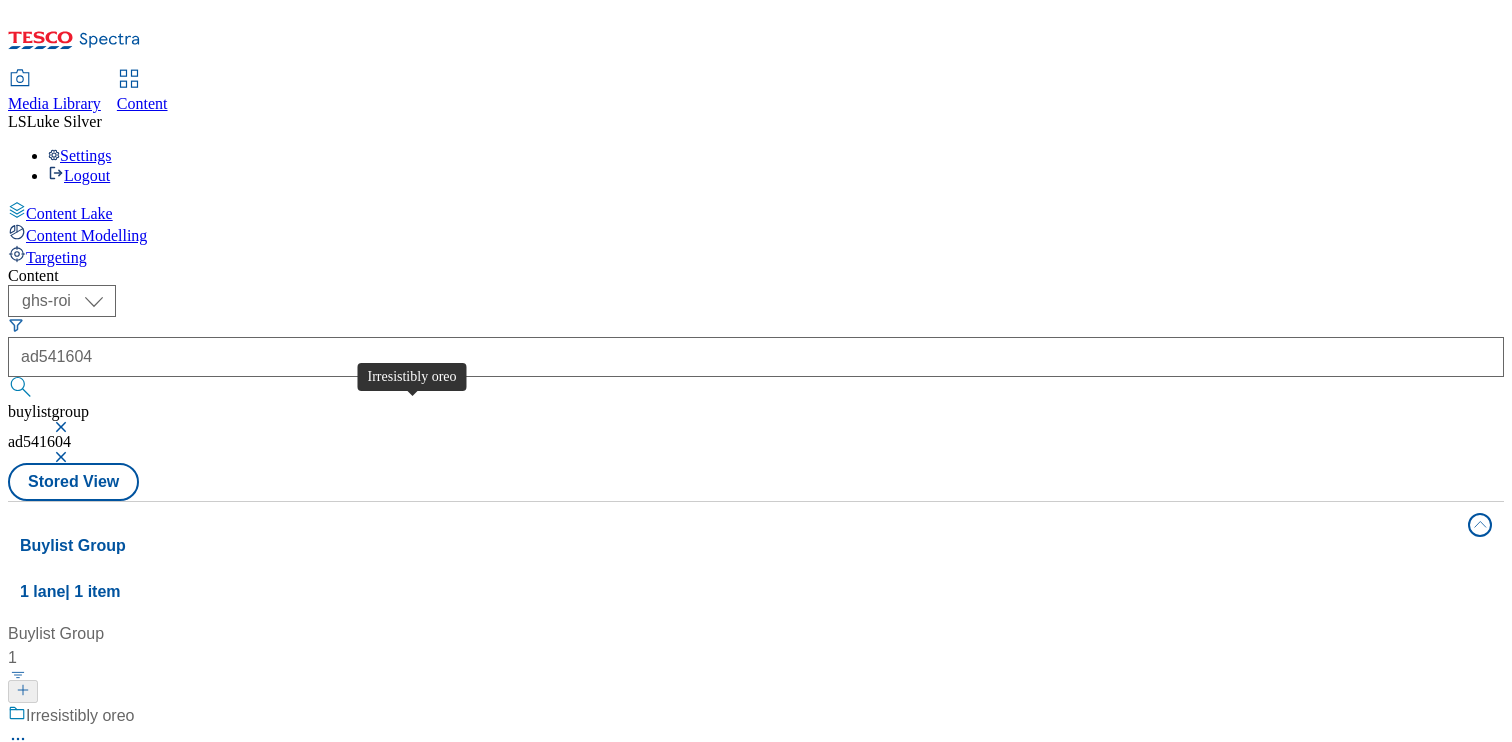 click on "Irresistibly oreo" at bounding box center (80, 716) 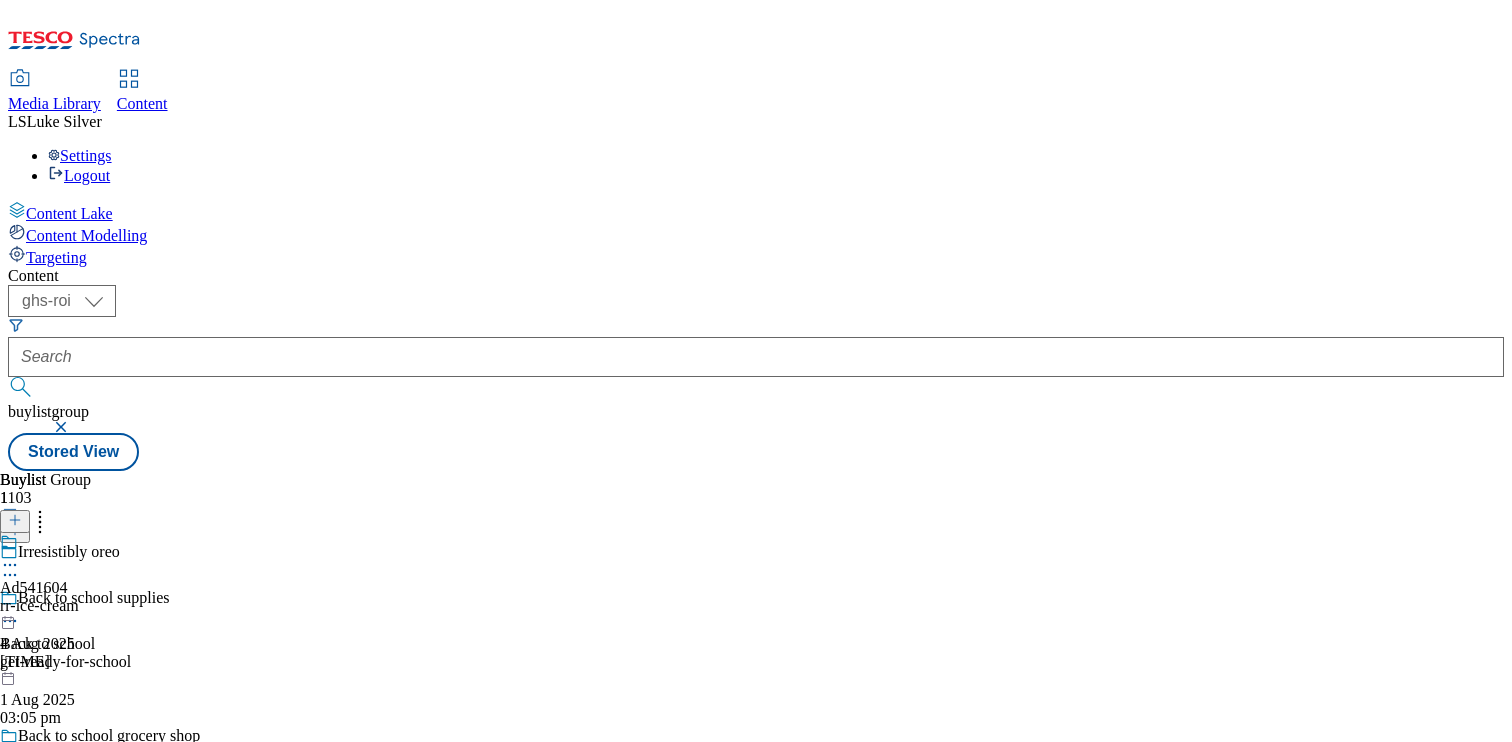 click 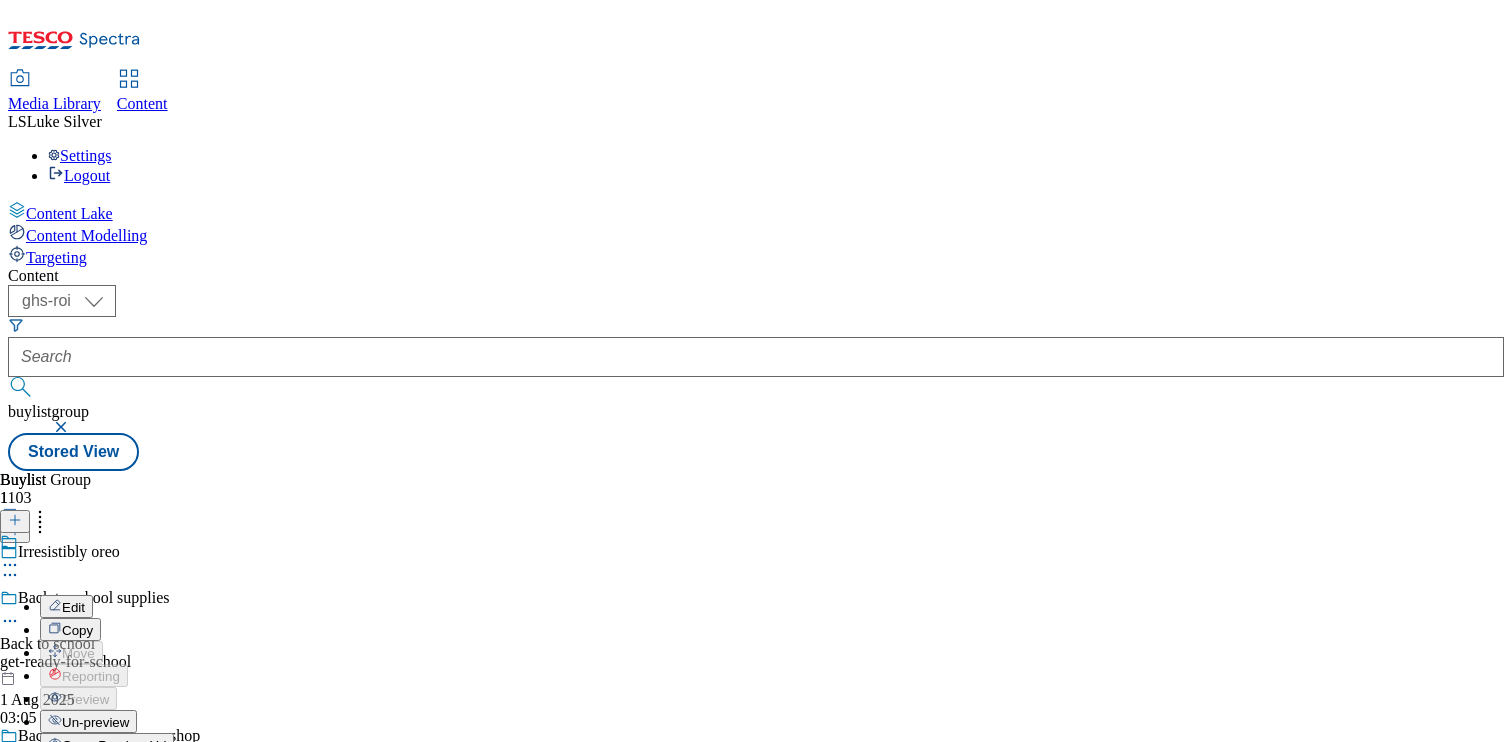 click on "Edit" at bounding box center [73, 607] 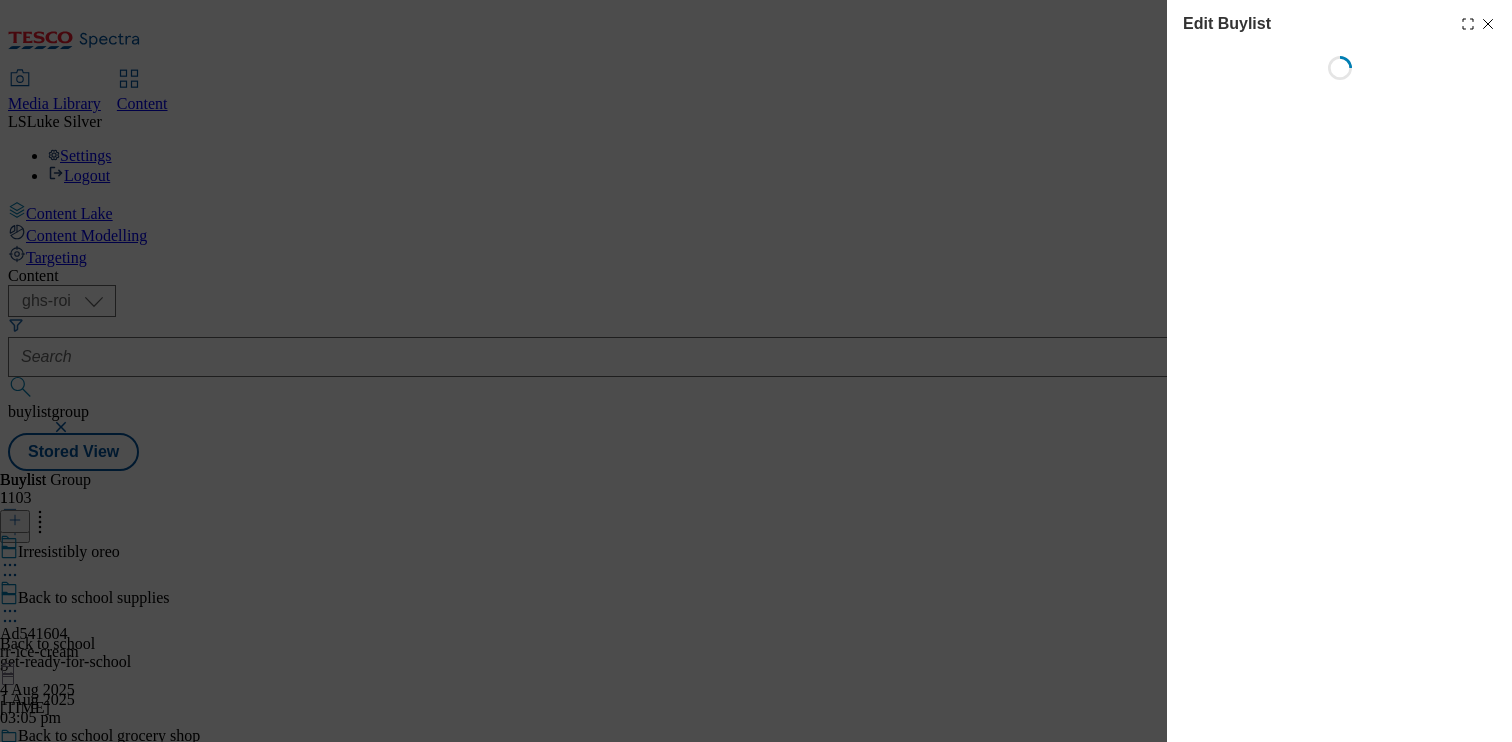 select on "tactical" 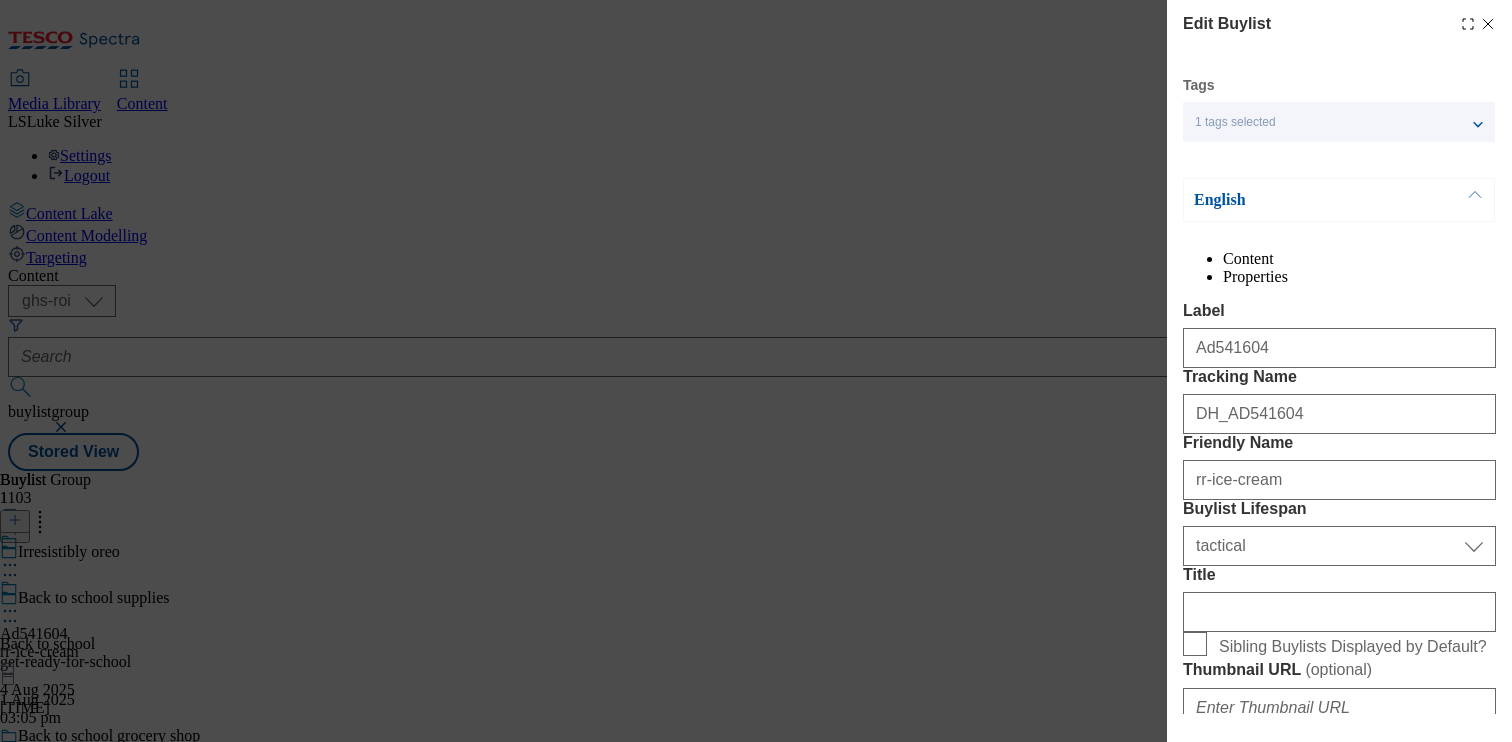 select on "Banner" 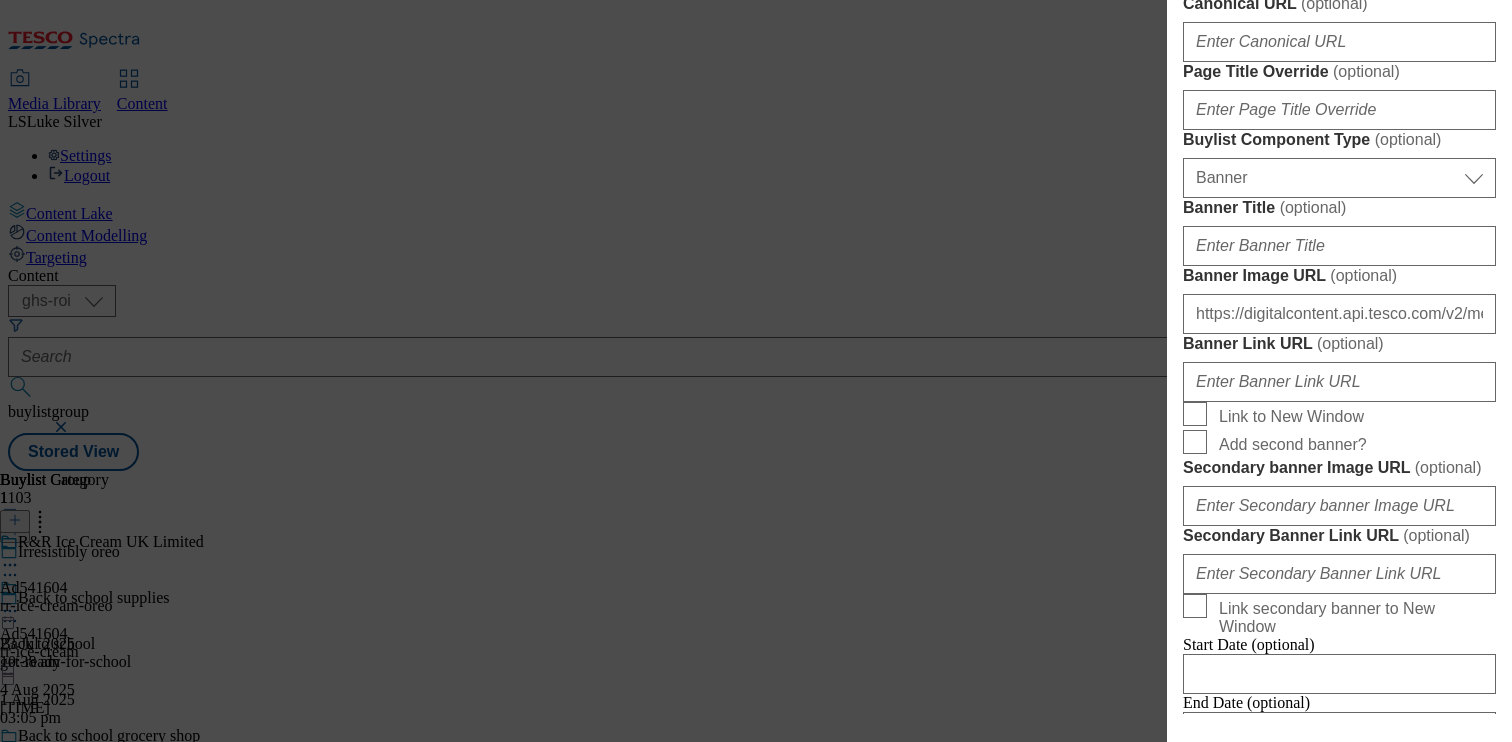 scroll, scrollTop: 1825, scrollLeft: 0, axis: vertical 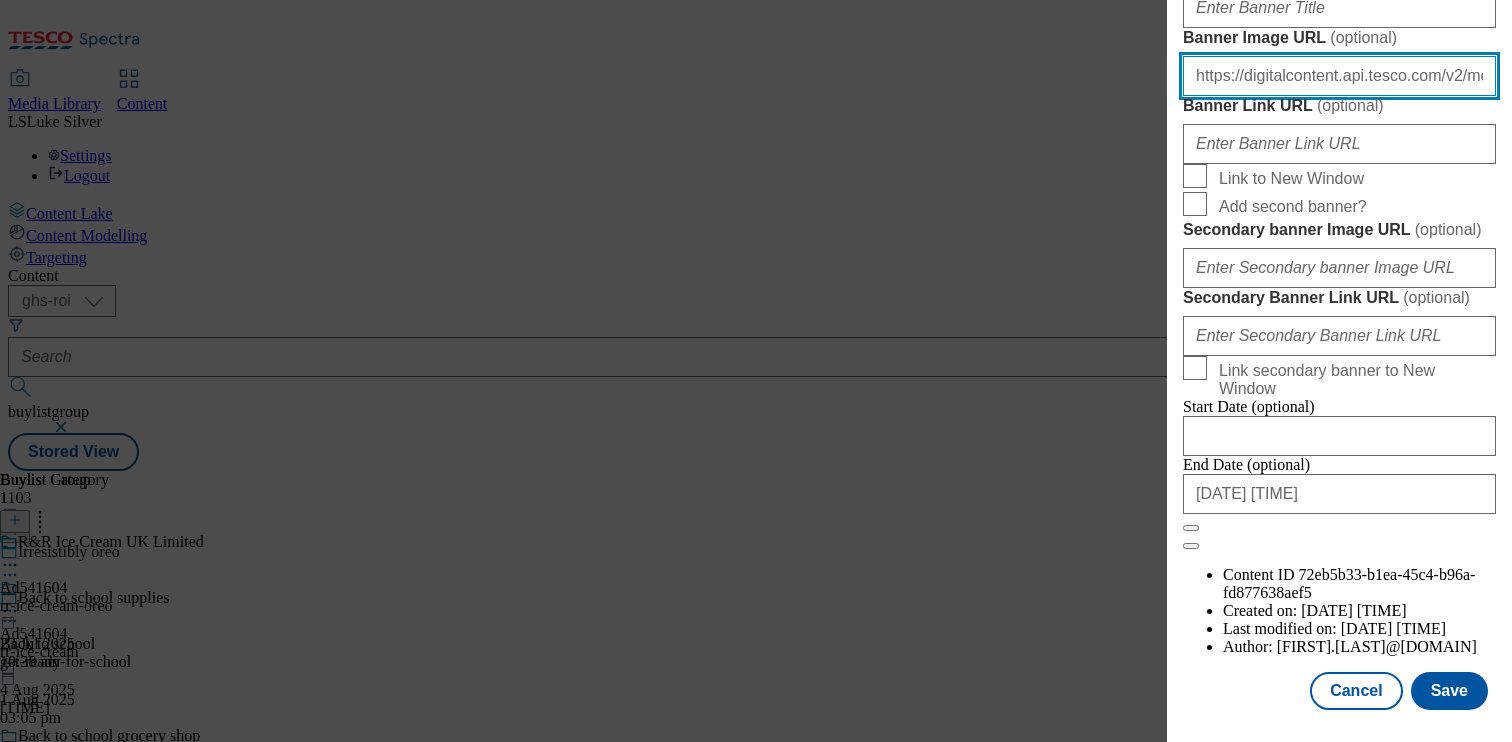 click on "https://digitalcontent.api.tesco.com/v2/media/ghs-mktg/fcb5524b-8b07-4f19-8c4a-cd44b24efc39/1753278692050-ad541604_ROI_Oreo_LegoBrand_H_1184x333_V2.jpeg" at bounding box center (1339, 76) 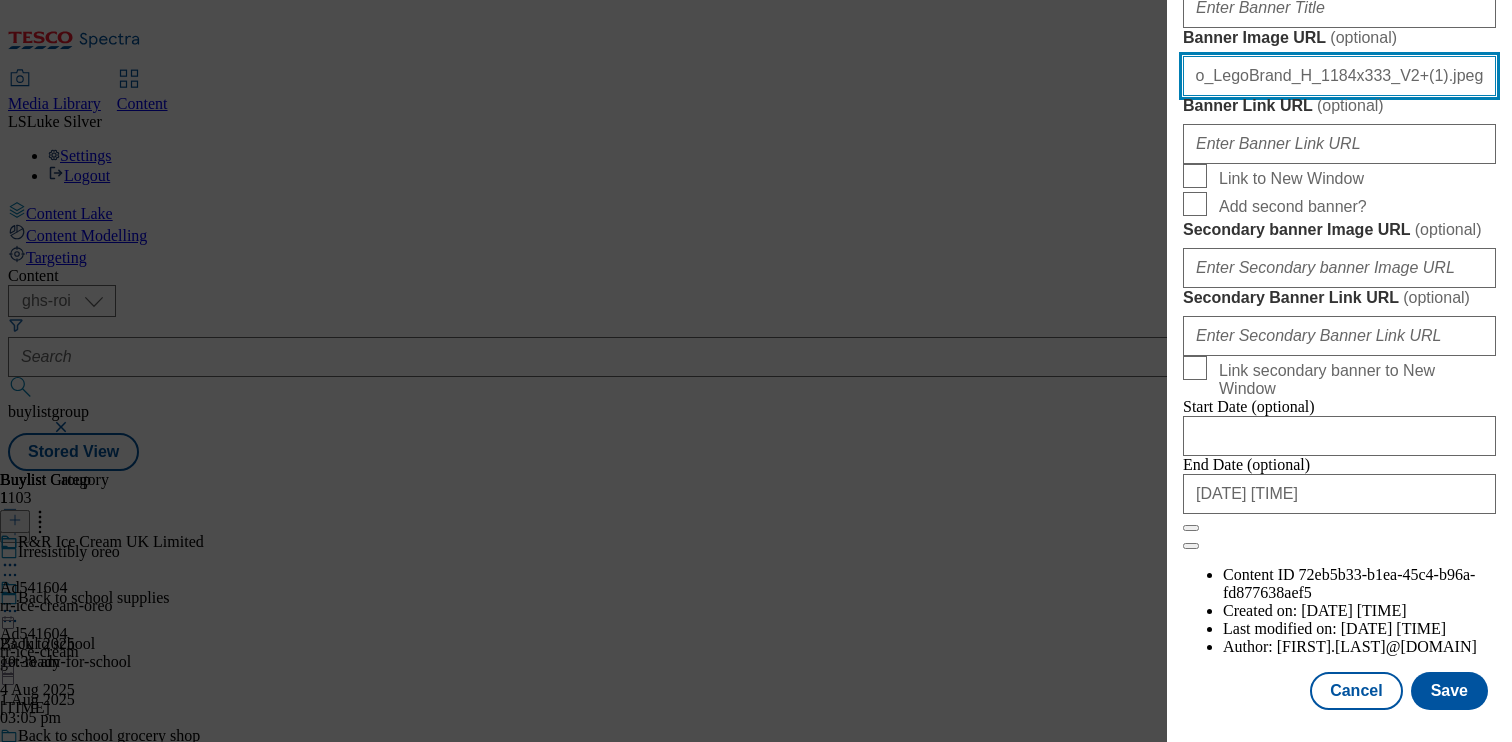 scroll, scrollTop: 1871, scrollLeft: 0, axis: vertical 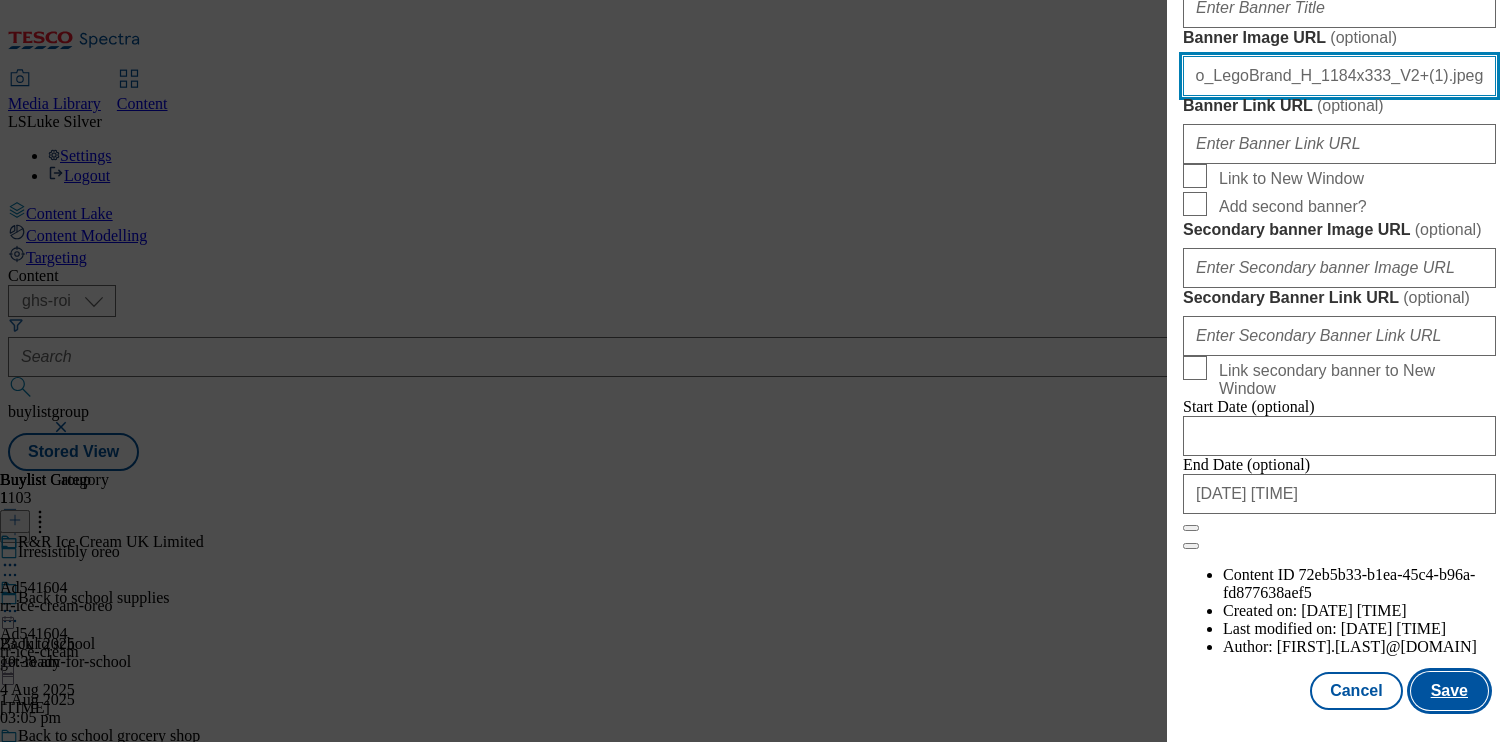 type on "https://digitalcontent.api.tesco.com/v2/media/ghs-mktg/5618558d-3a78-4165-9b54-858096fd7193/1753278692050-ad541604_ROI_Oreo_LegoBrand_H_1184x333_V2+%281%29.jpeg" 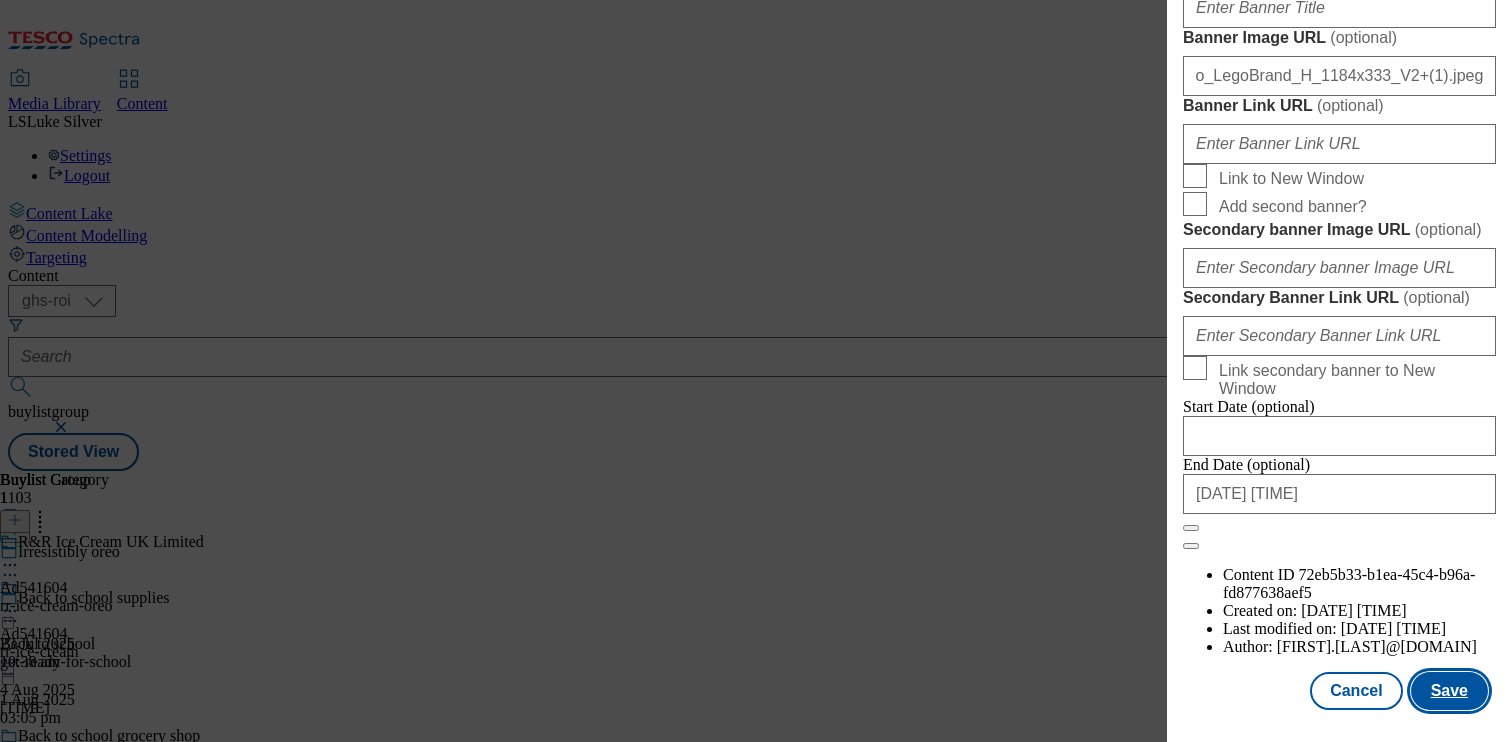 scroll, scrollTop: 0, scrollLeft: 0, axis: both 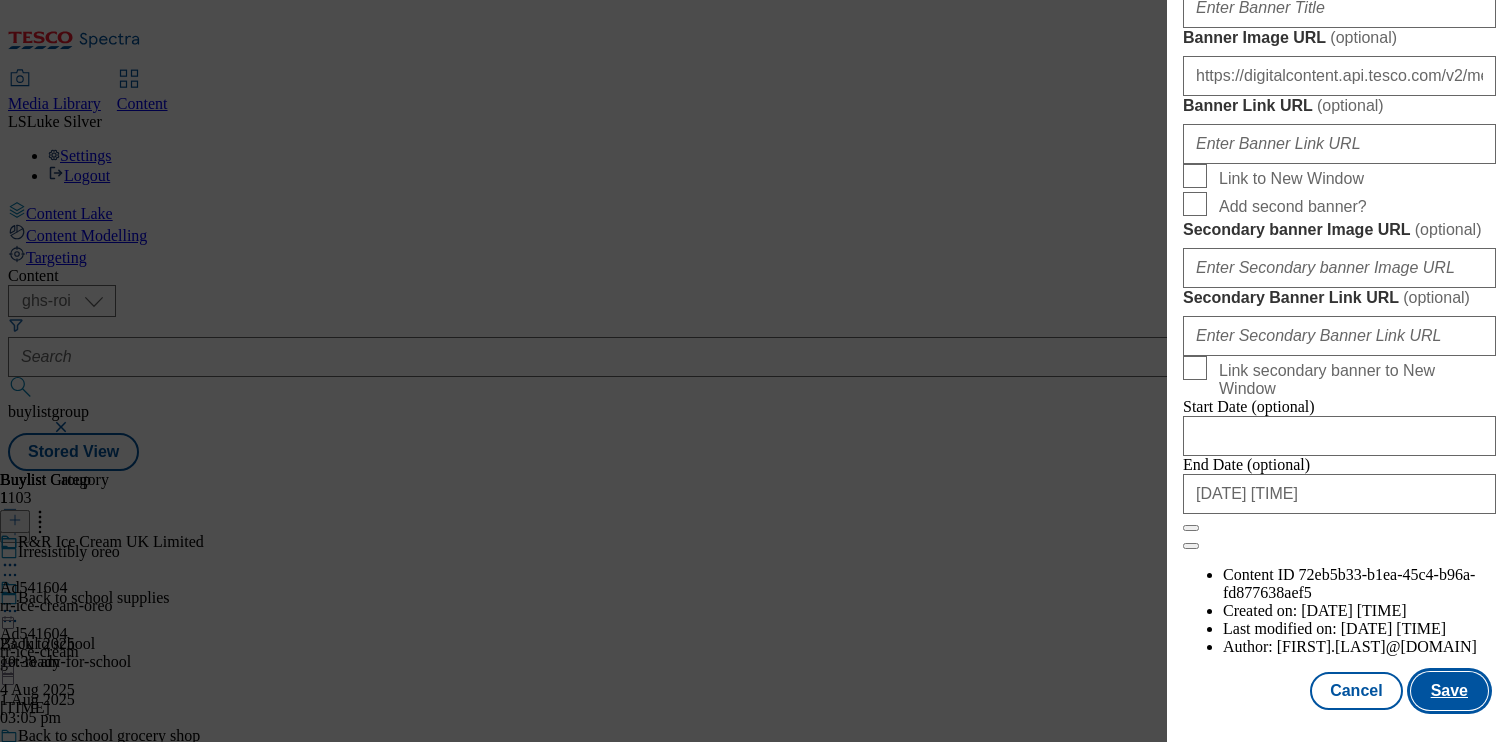 click on "Save" at bounding box center (1449, 691) 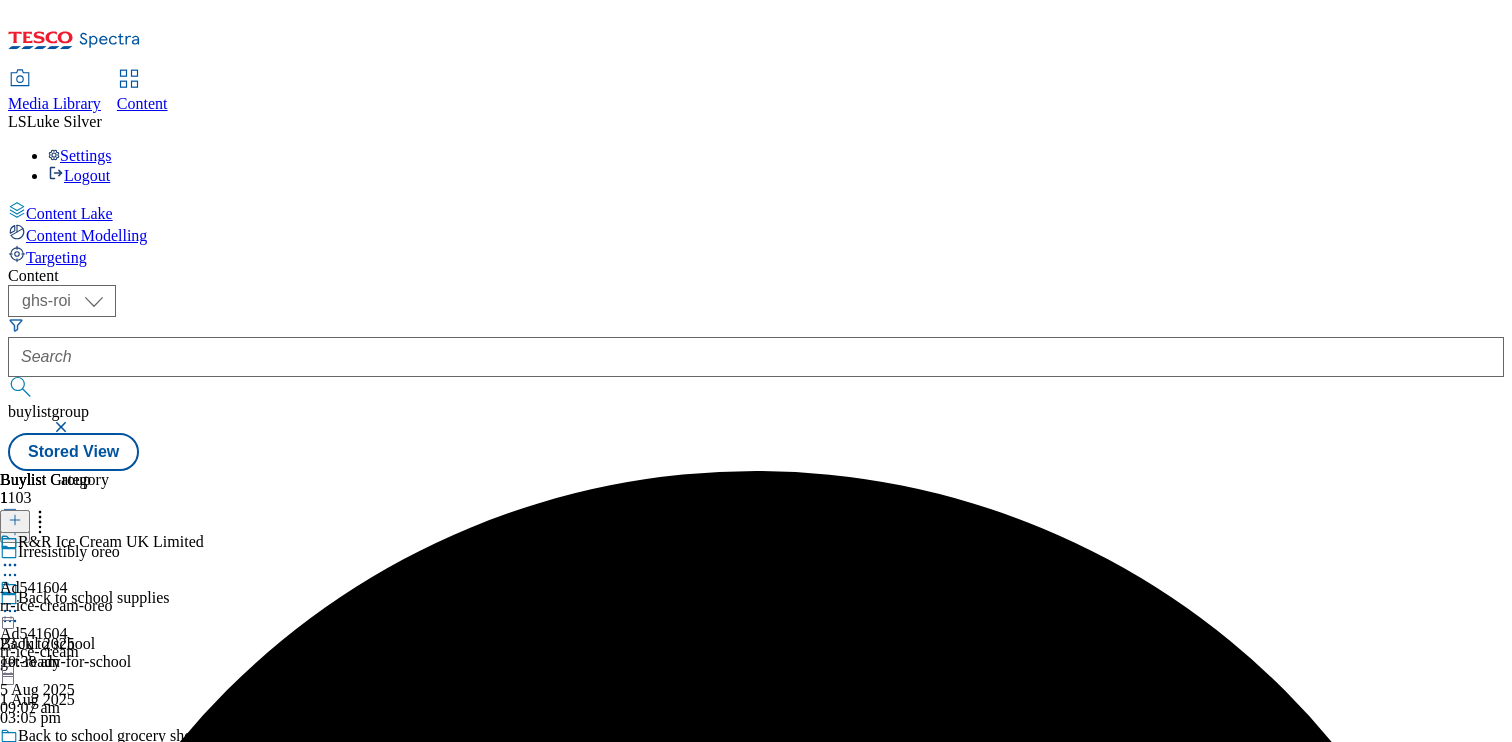 click 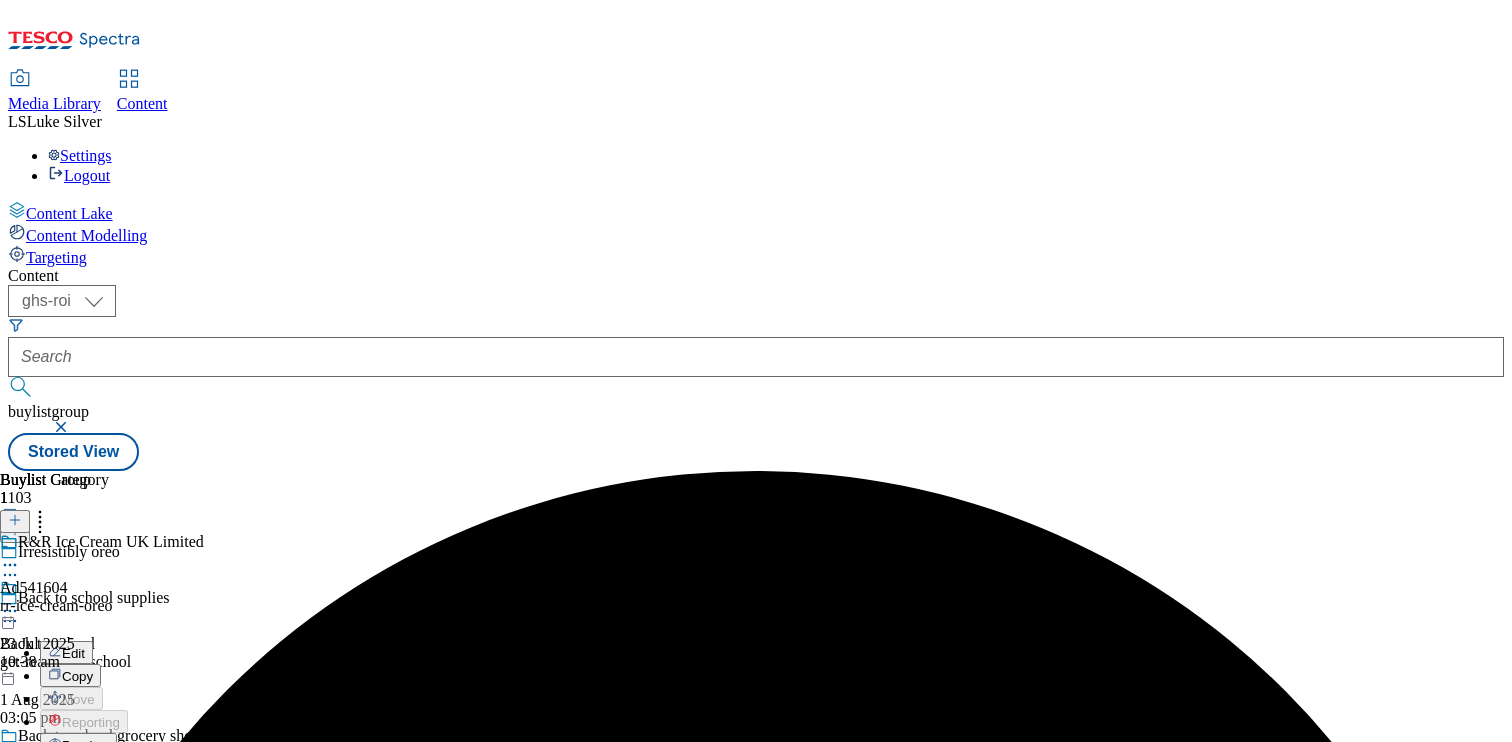 click on "Preview" at bounding box center (88, 744) 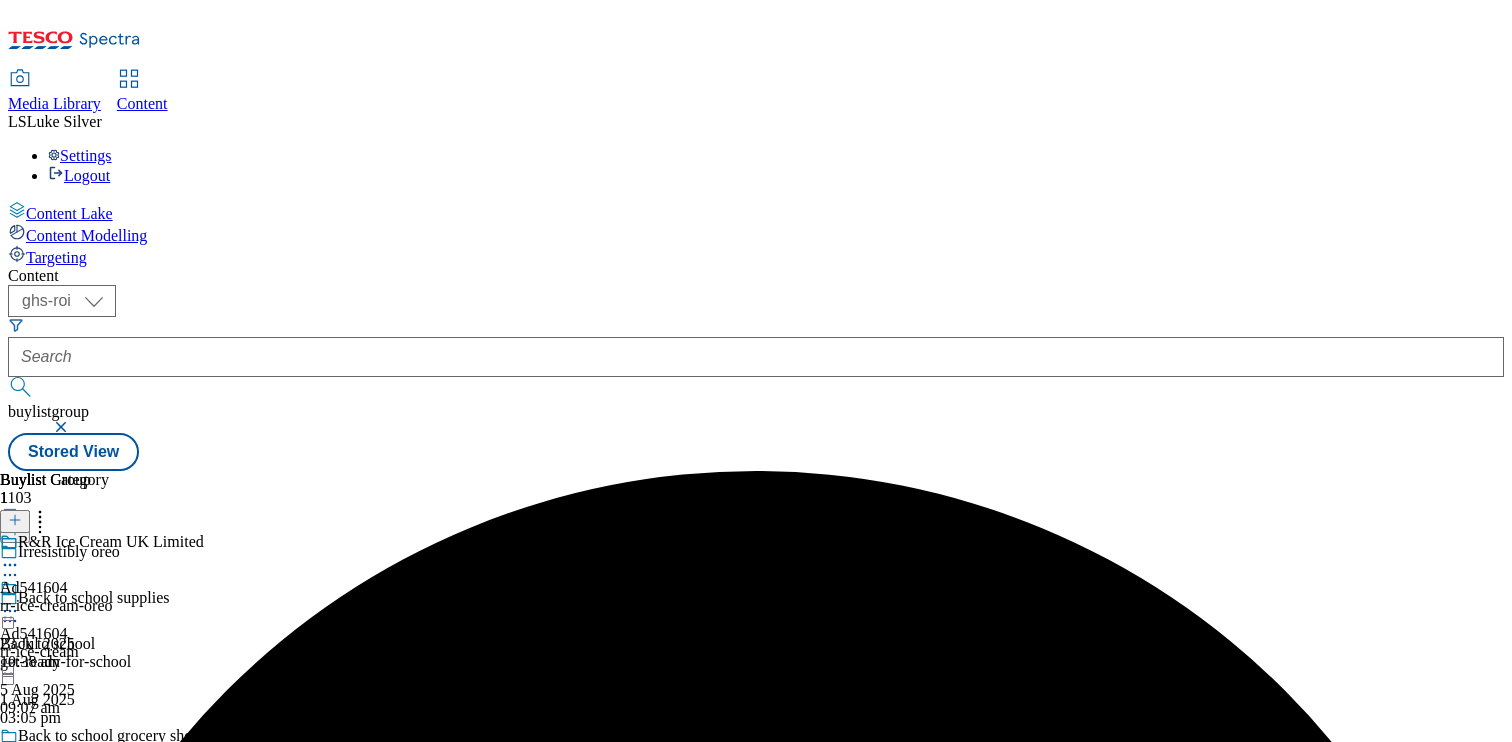 click 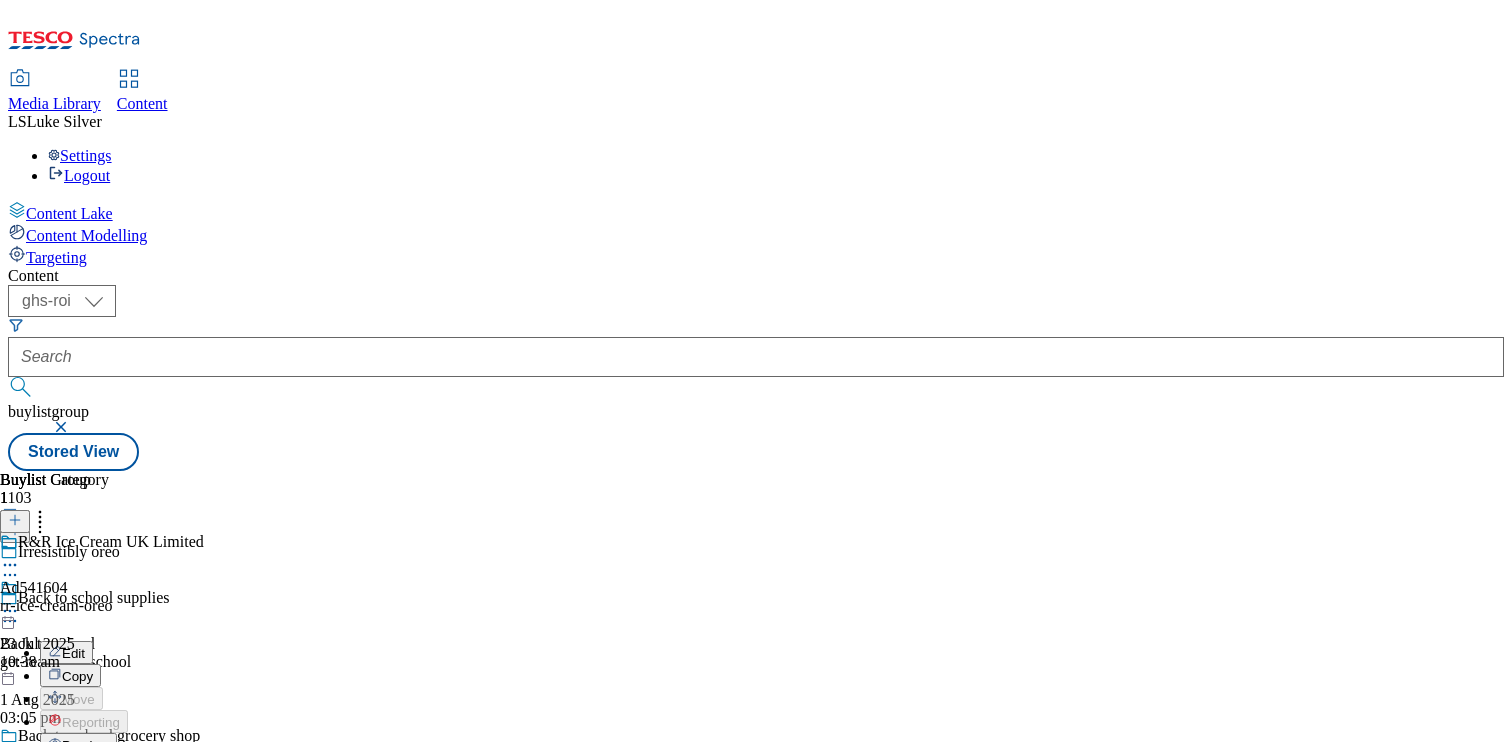 click on "Preview" at bounding box center [85, 745] 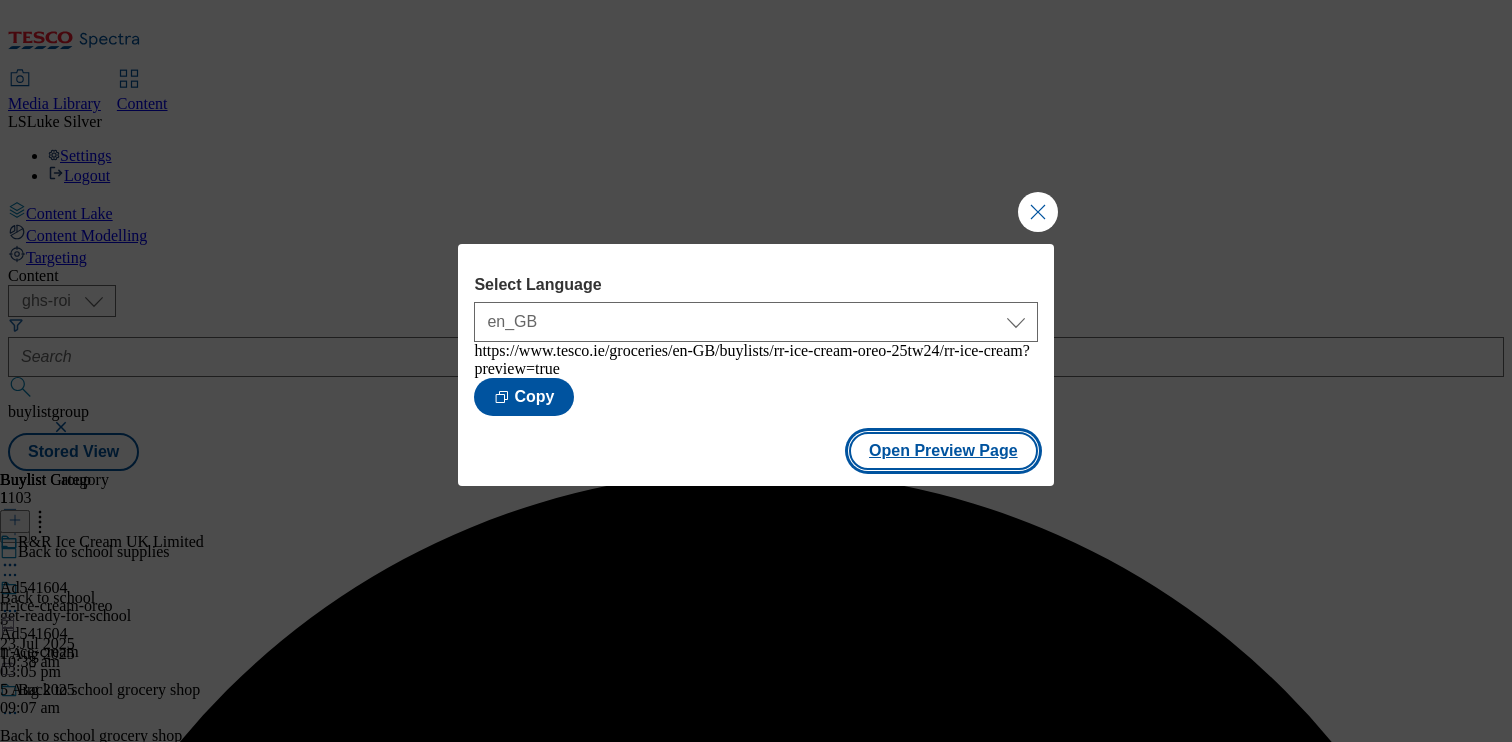 click on "Open Preview Page" at bounding box center [943, 451] 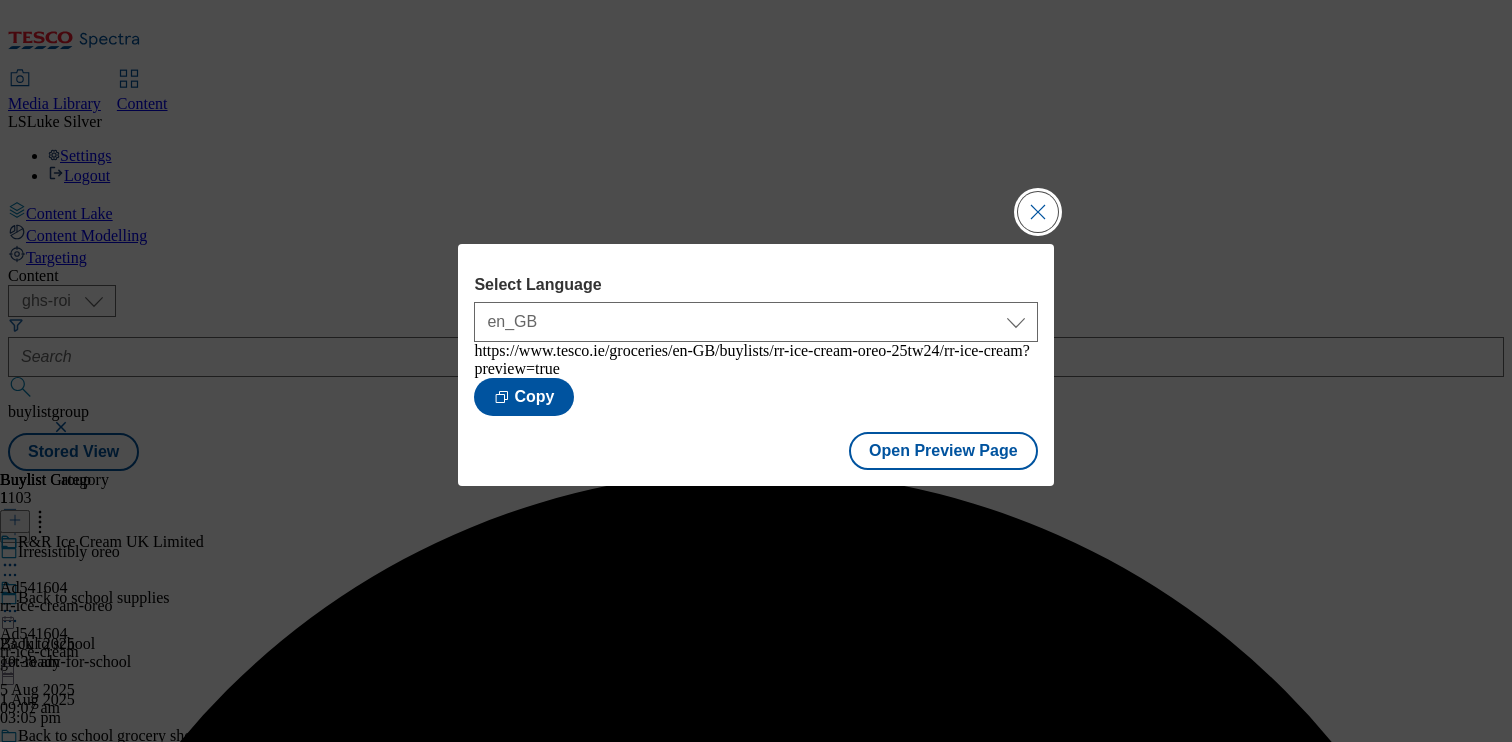 click at bounding box center (1038, 212) 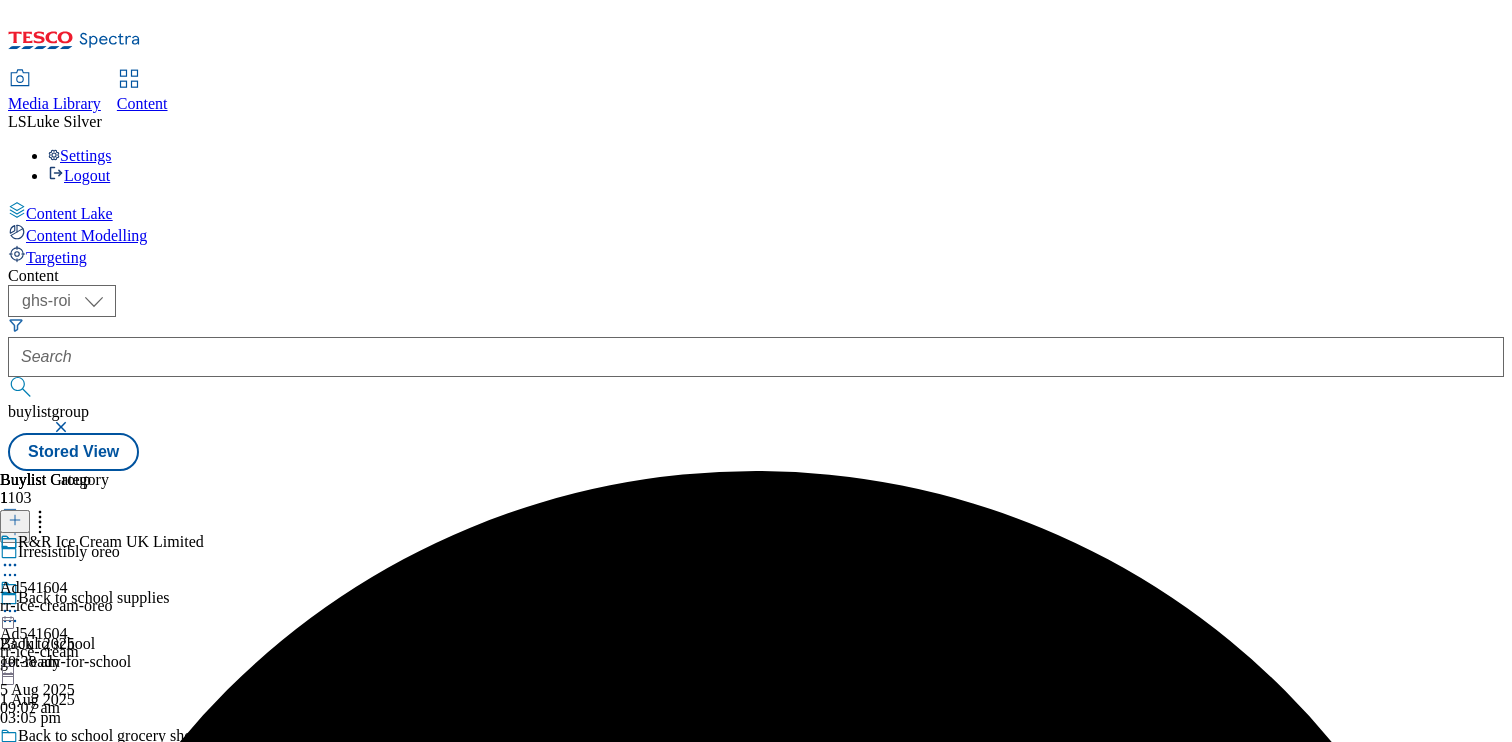 click 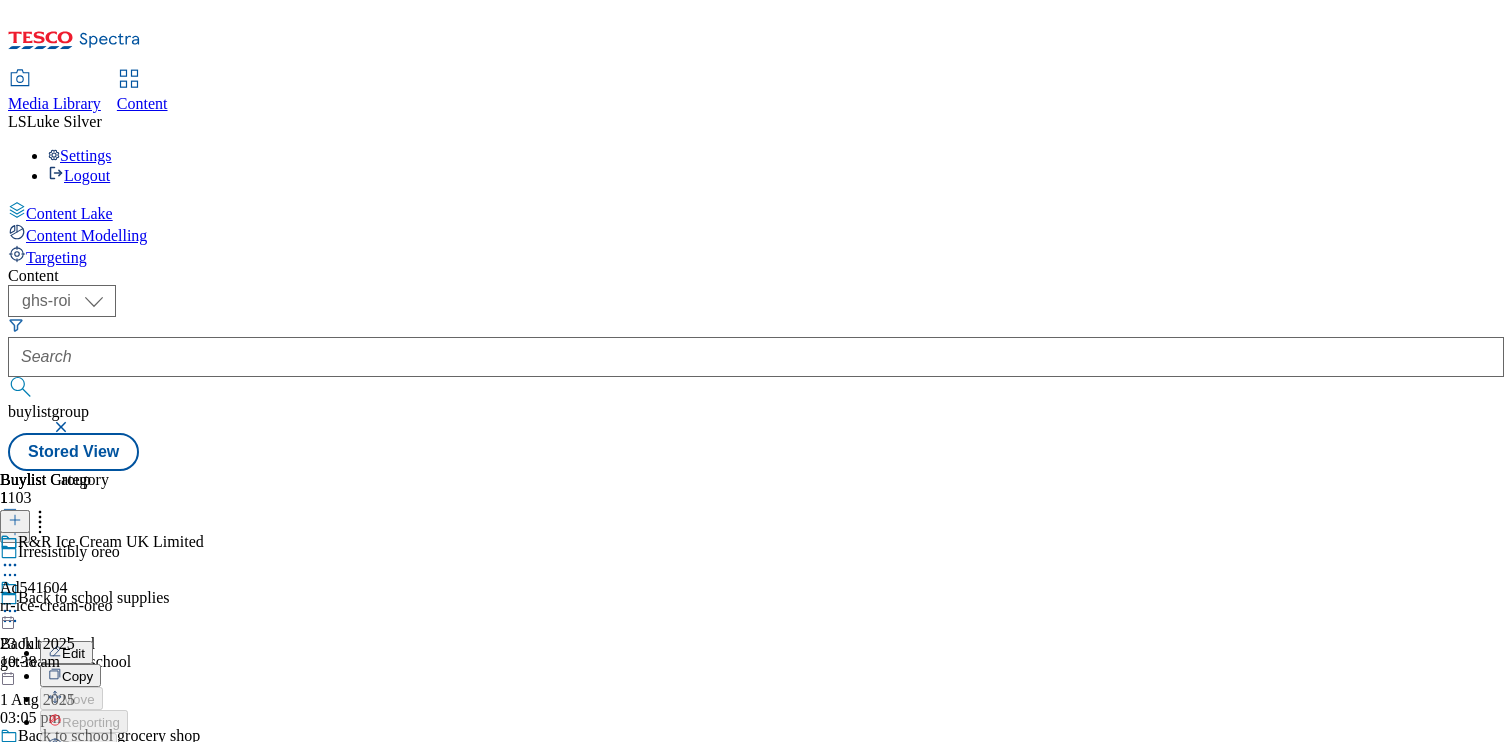 click on "Publish" at bounding box center [84, 814] 